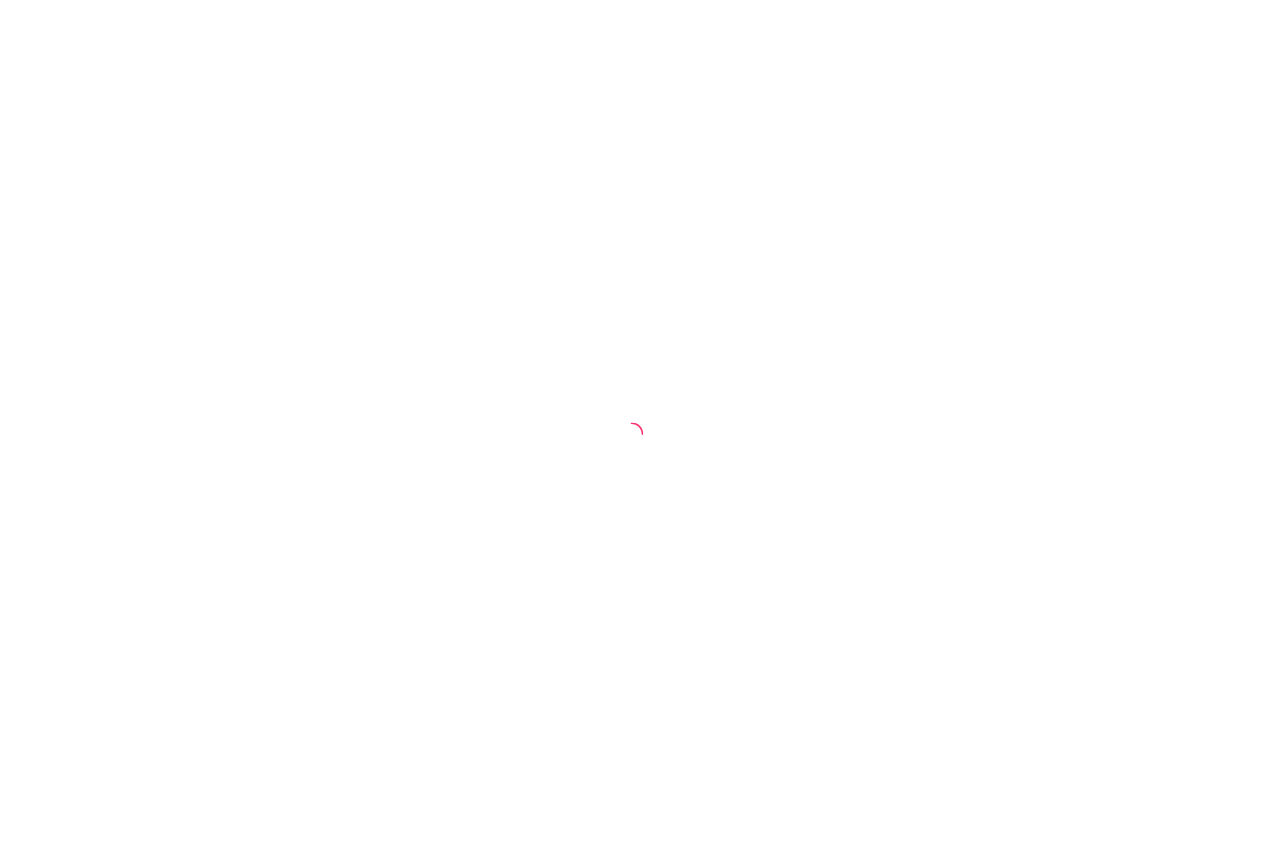 scroll, scrollTop: 0, scrollLeft: 0, axis: both 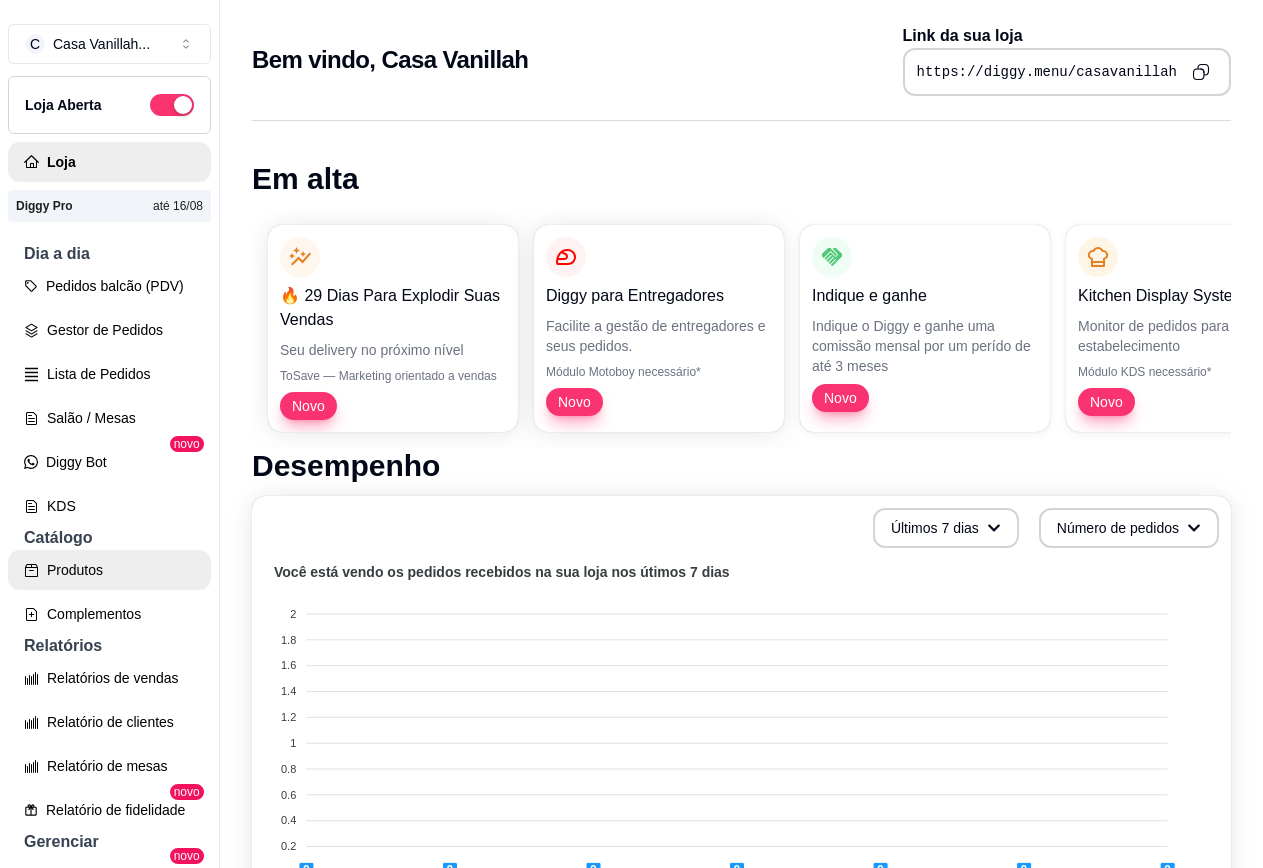 click on "Produtos" at bounding box center (109, 570) 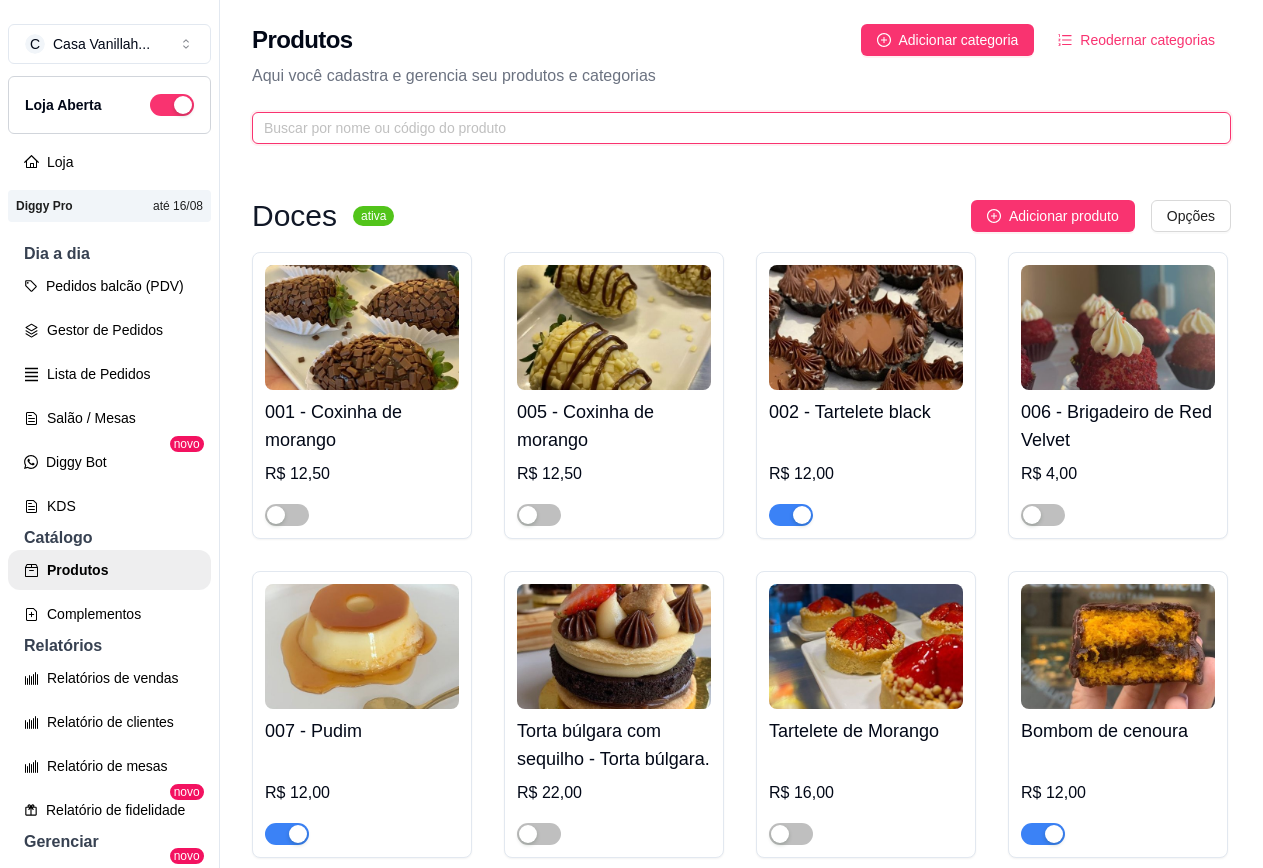 click at bounding box center [733, 128] 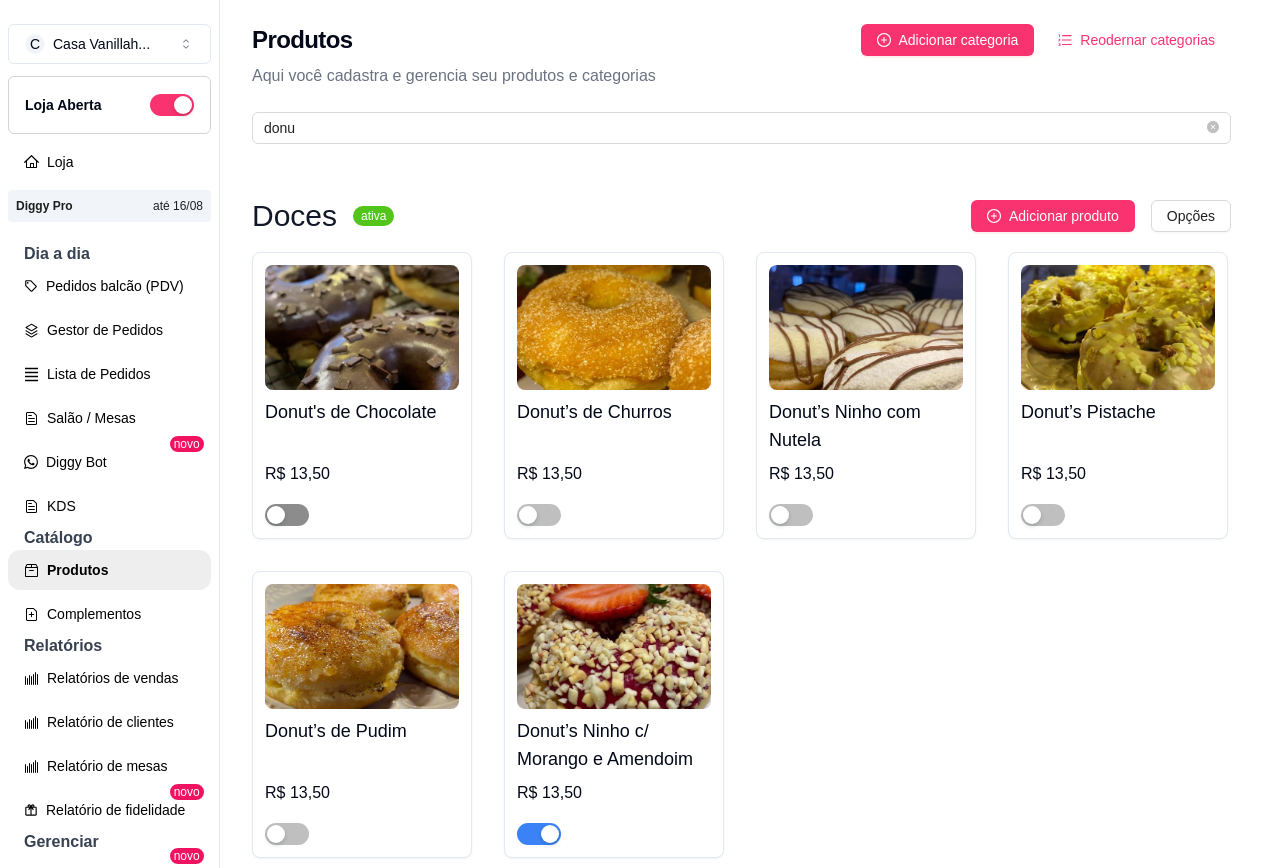 click at bounding box center (276, 515) 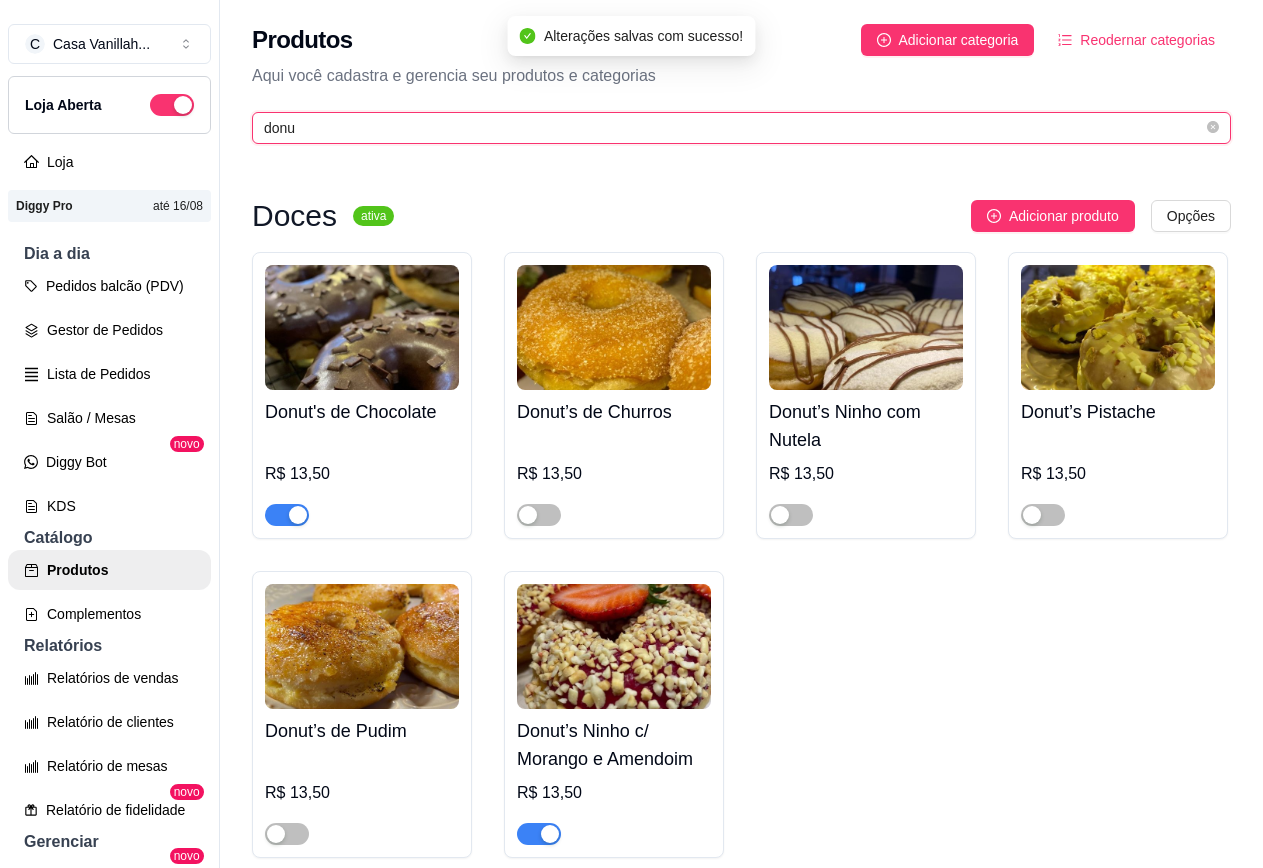 click on "donu" at bounding box center [733, 128] 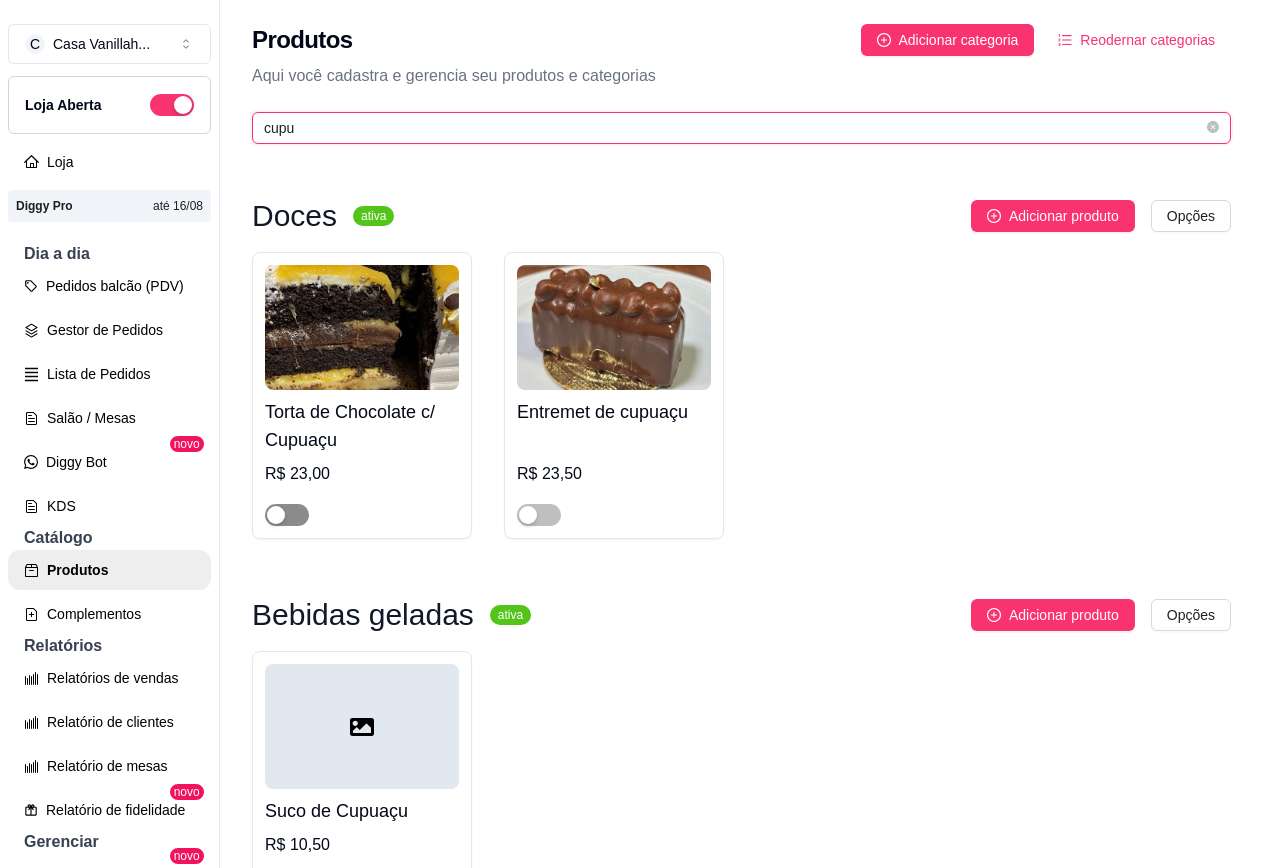 type on "cupu" 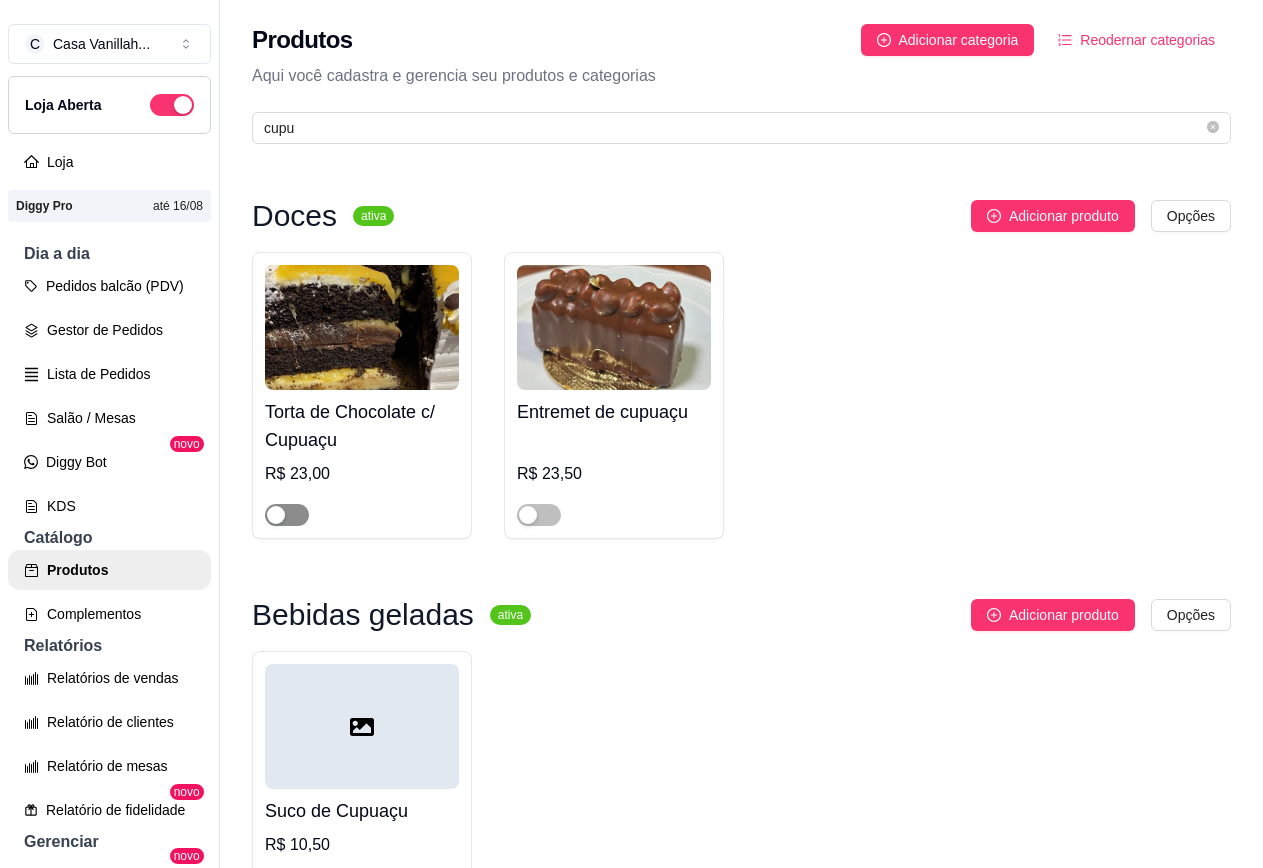 click at bounding box center (276, 515) 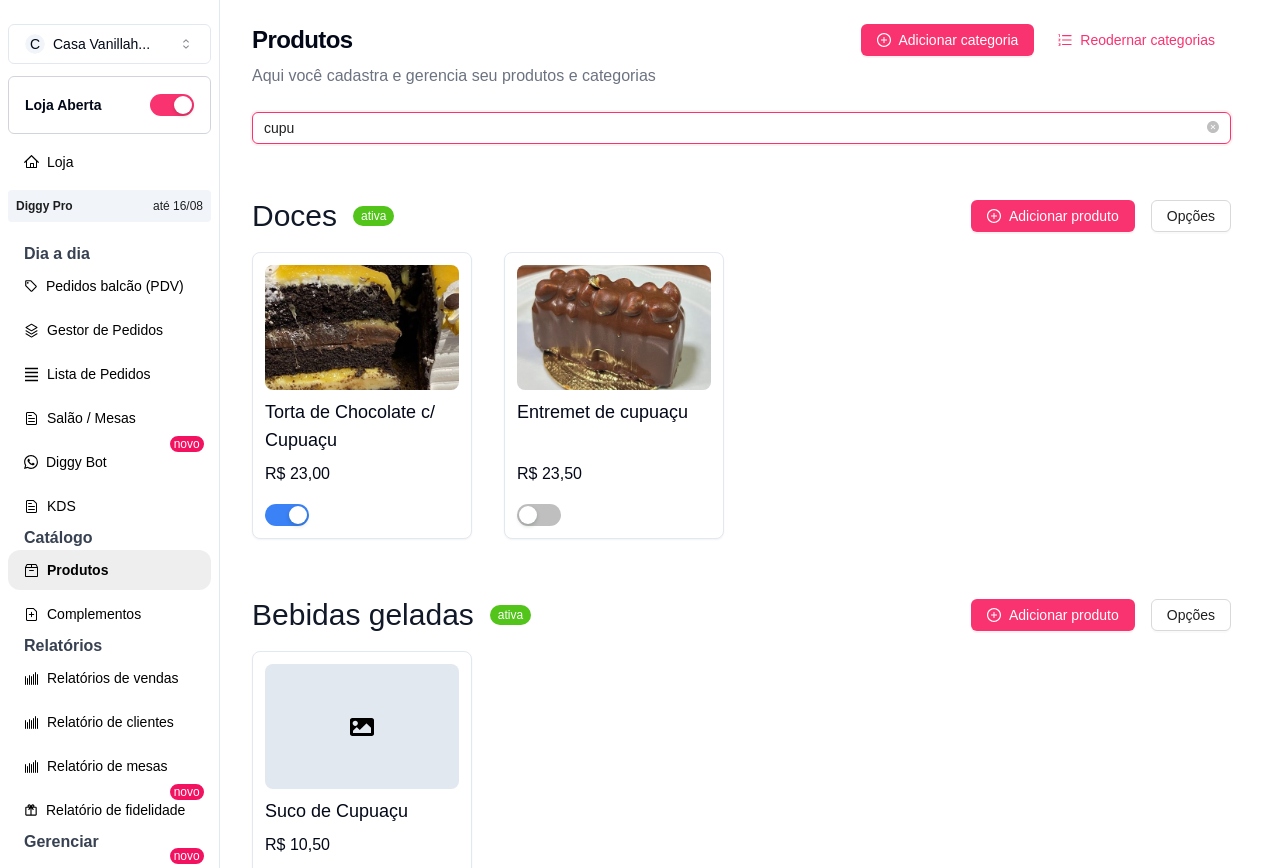click on "cupu" at bounding box center (733, 128) 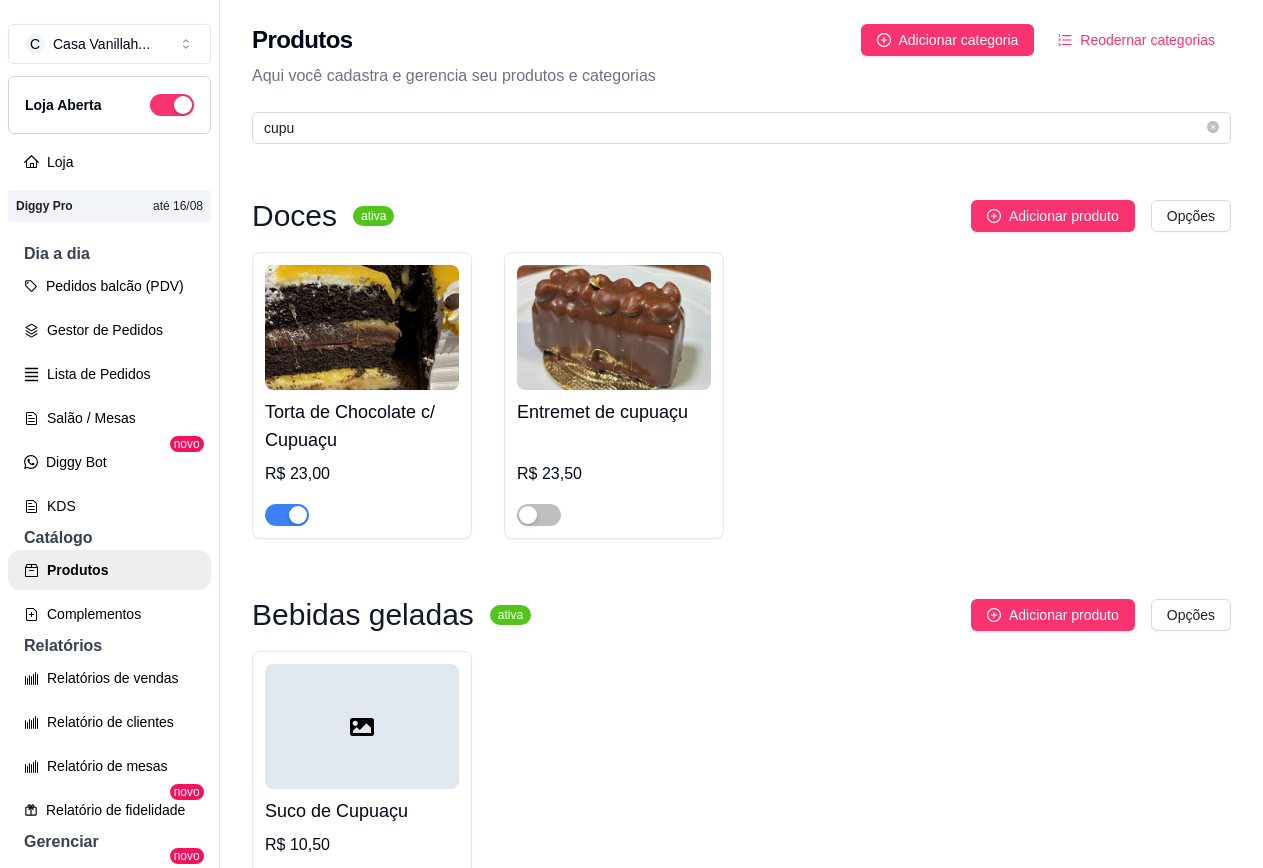 click at bounding box center [298, 515] 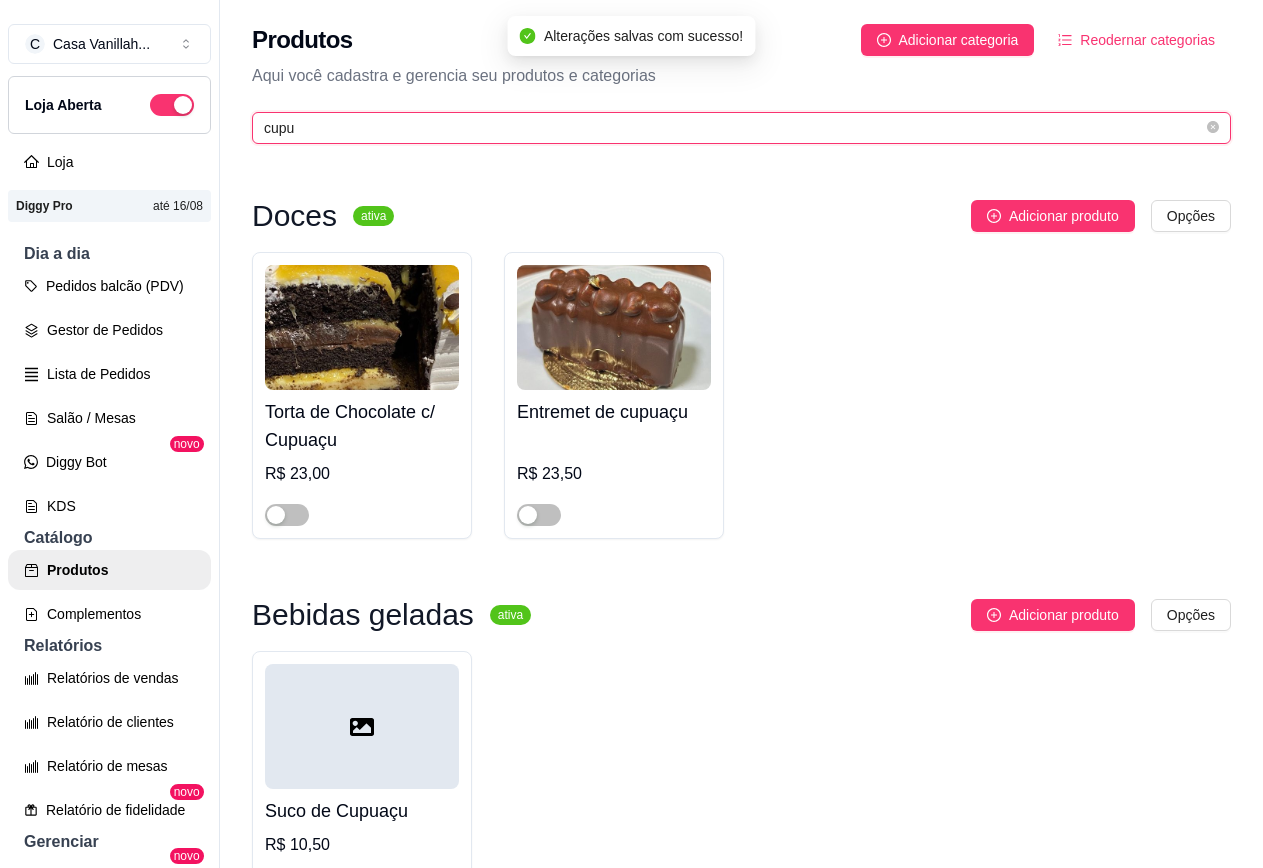 click on "cupu" at bounding box center (733, 128) 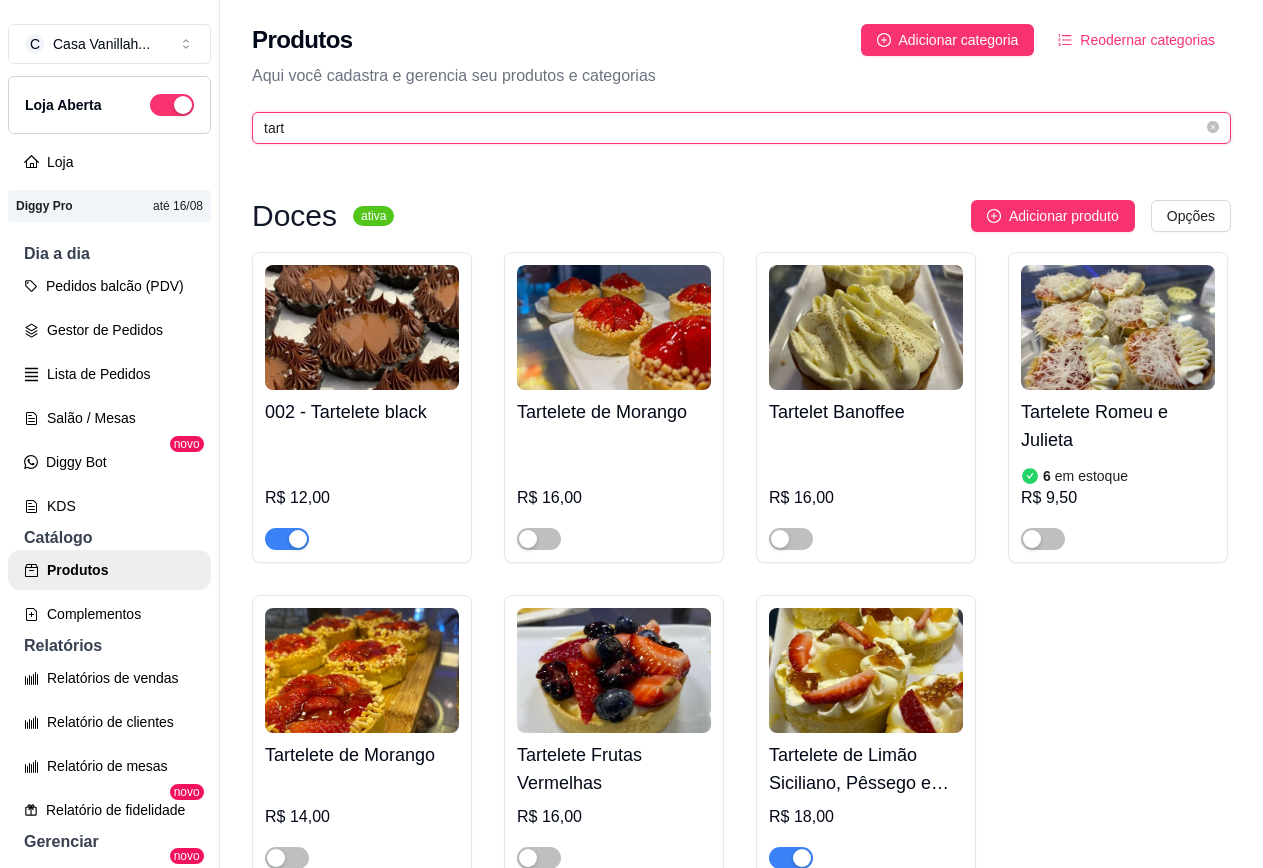 click on "tart" at bounding box center [733, 128] 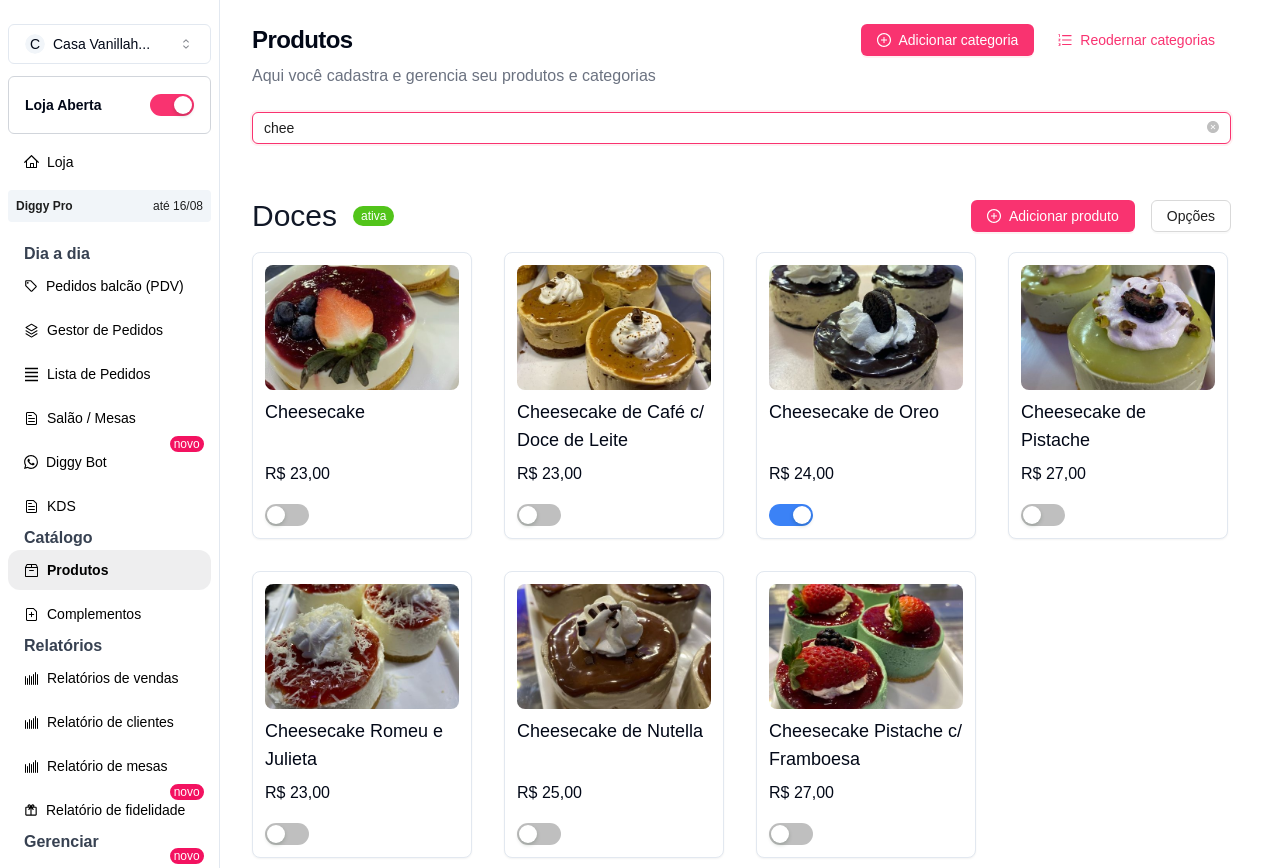click on "chee" at bounding box center [733, 128] 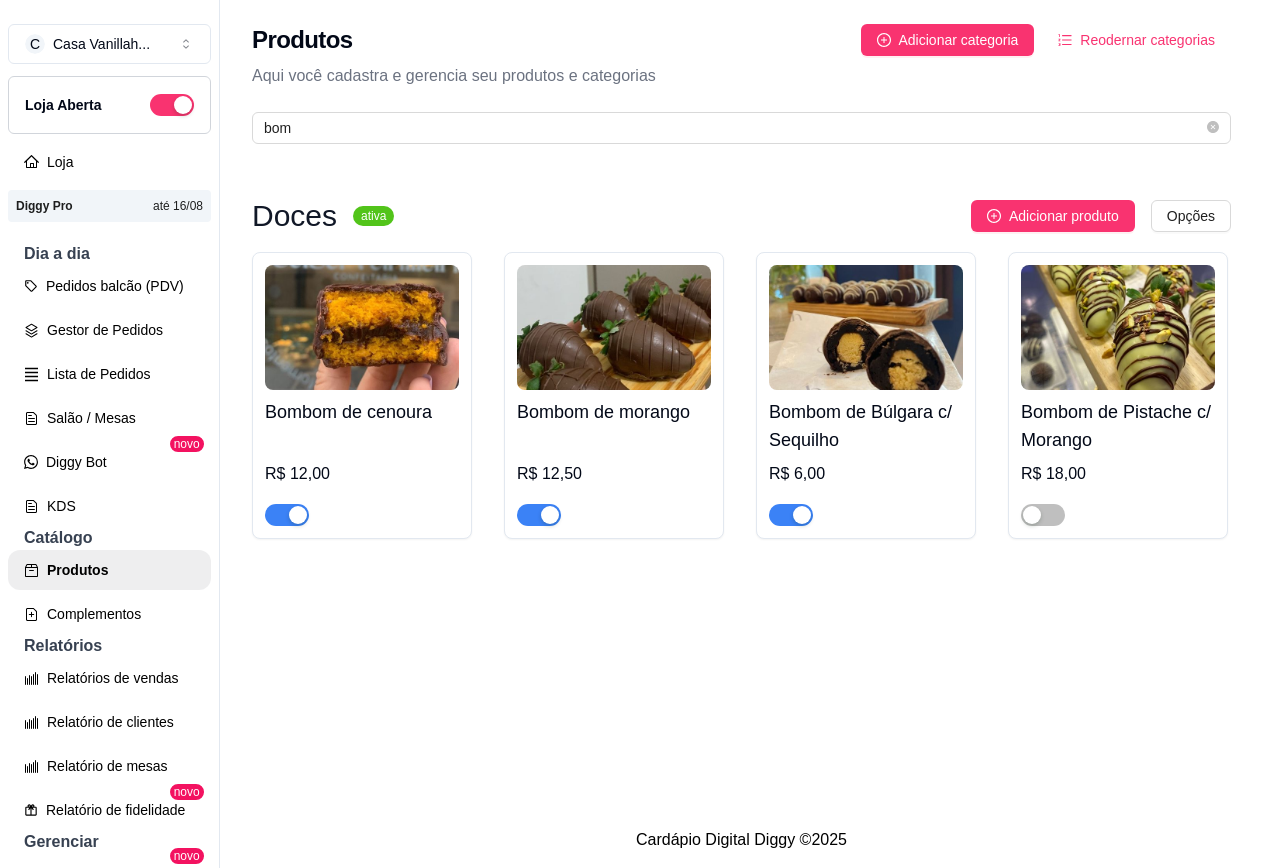 click at bounding box center (550, 515) 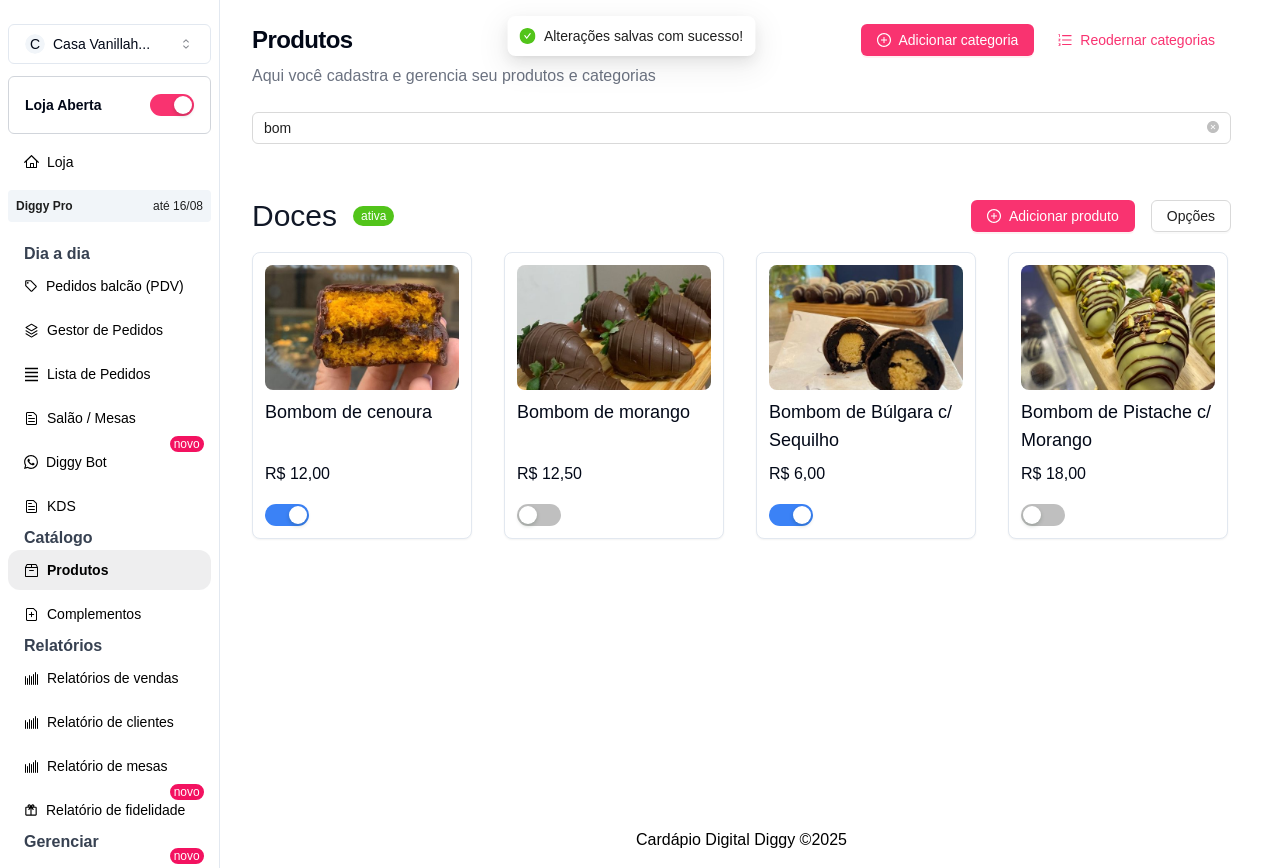 click at bounding box center (802, 515) 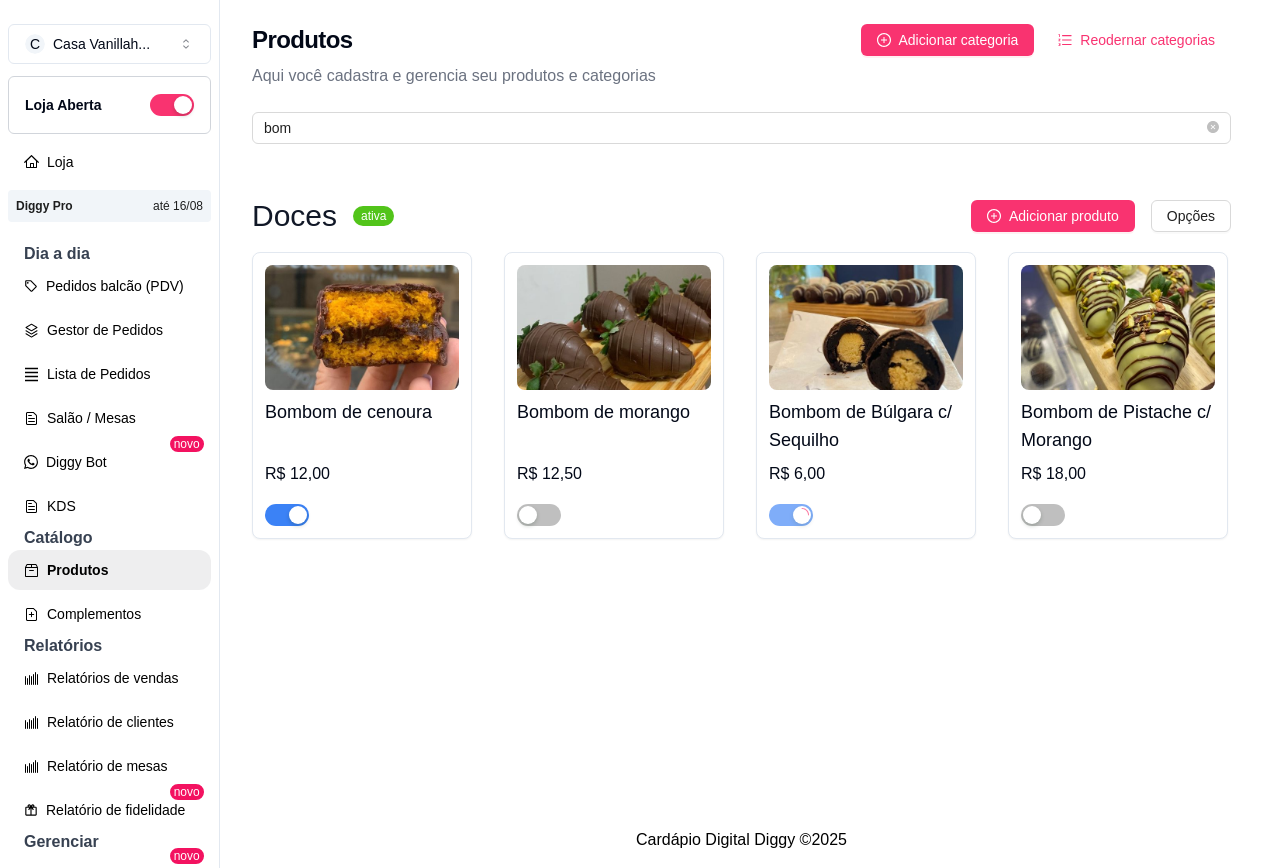 scroll, scrollTop: 0, scrollLeft: 0, axis: both 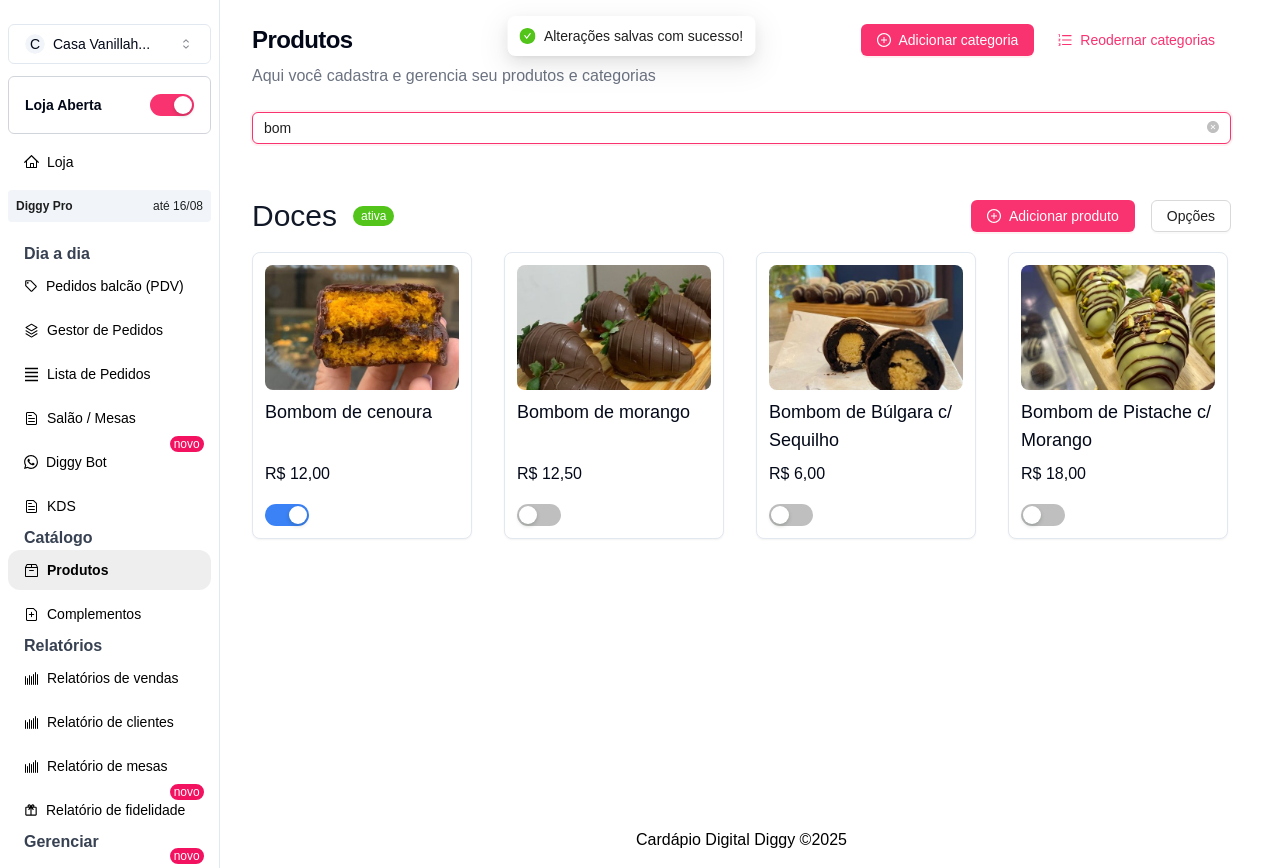 click on "bom" at bounding box center (733, 128) 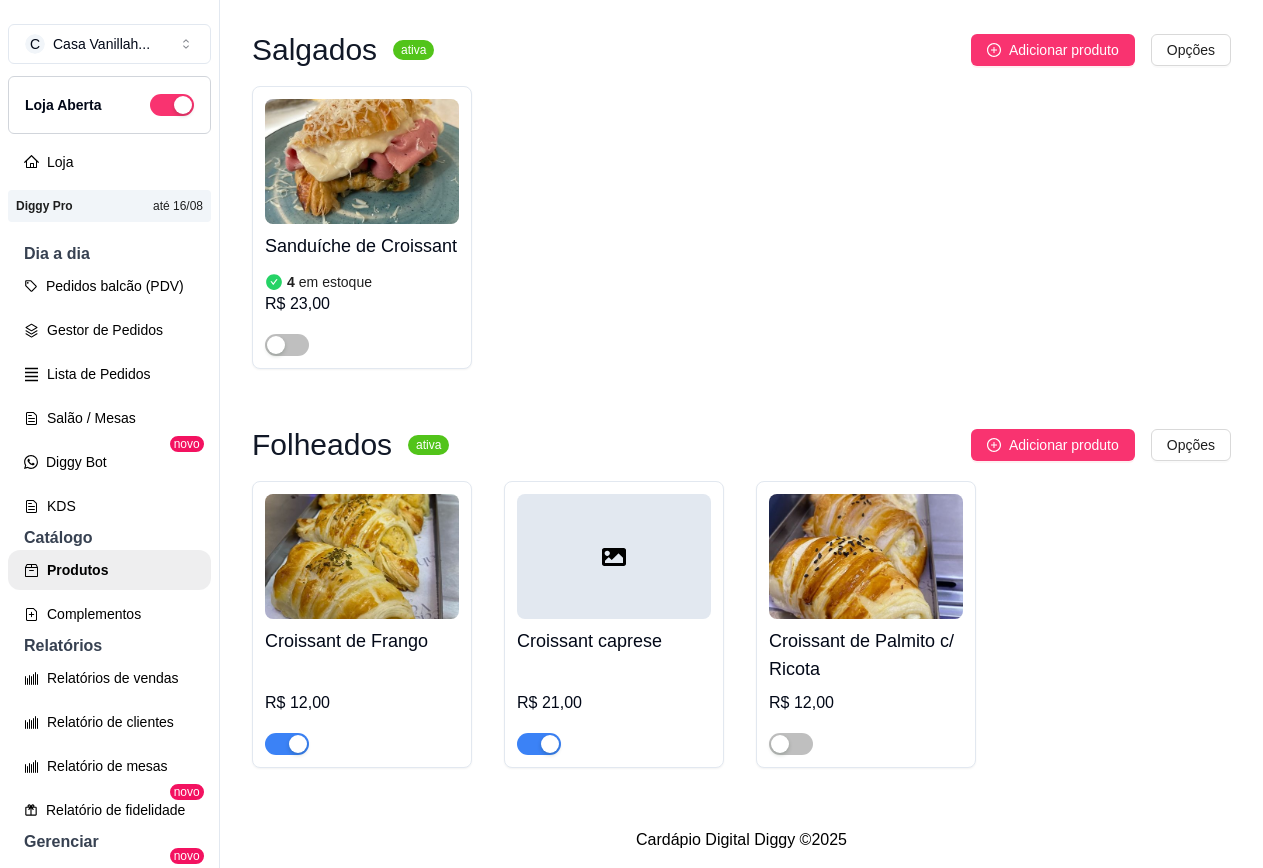 scroll, scrollTop: 585, scrollLeft: 0, axis: vertical 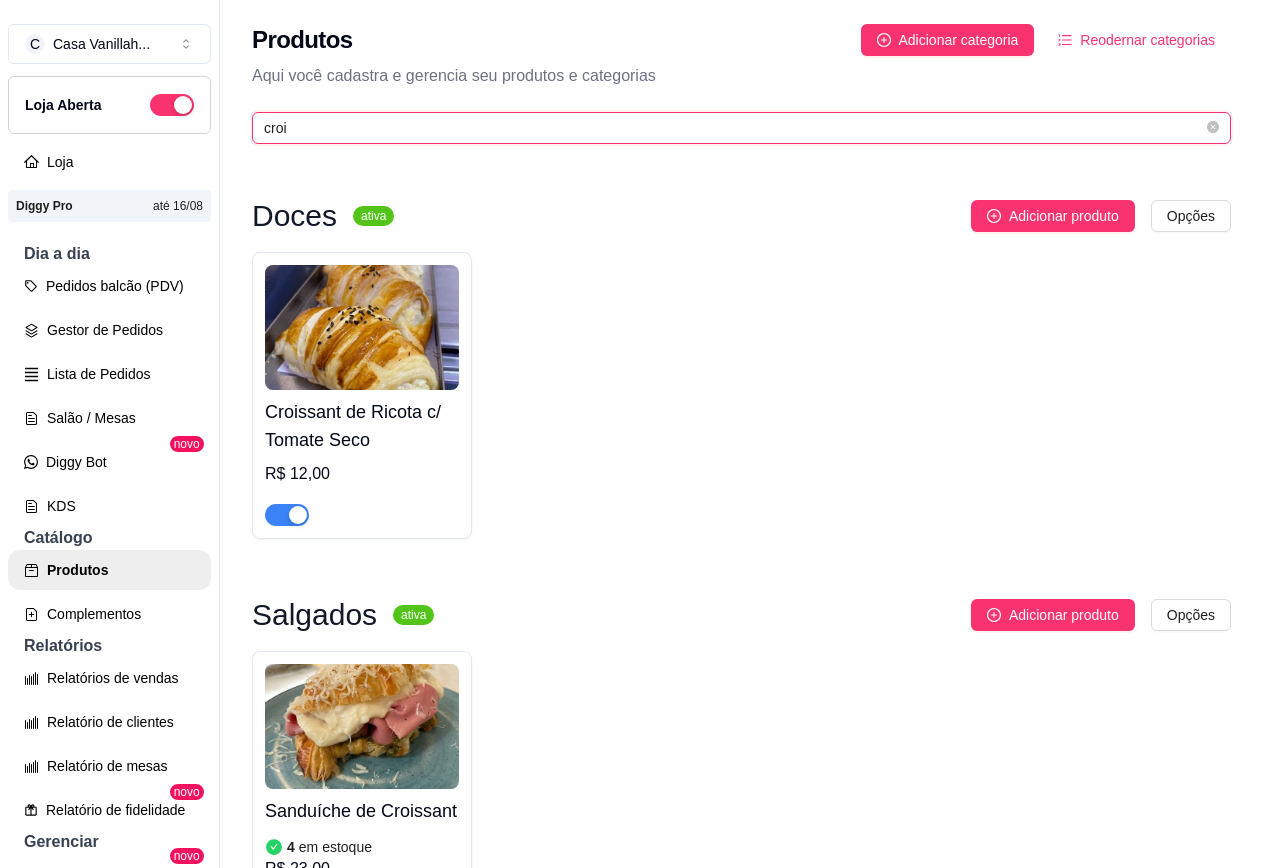 click on "croi" at bounding box center (733, 128) 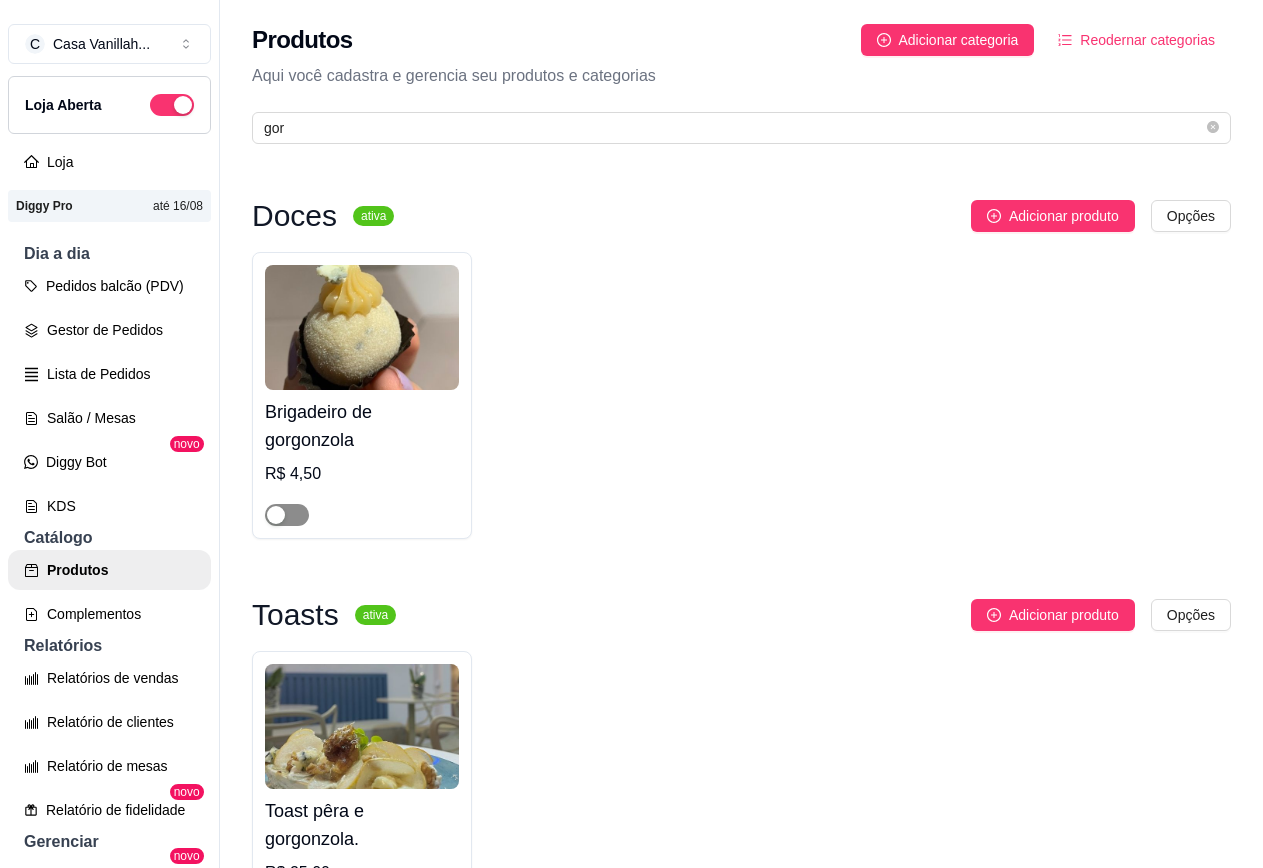 click at bounding box center [276, 515] 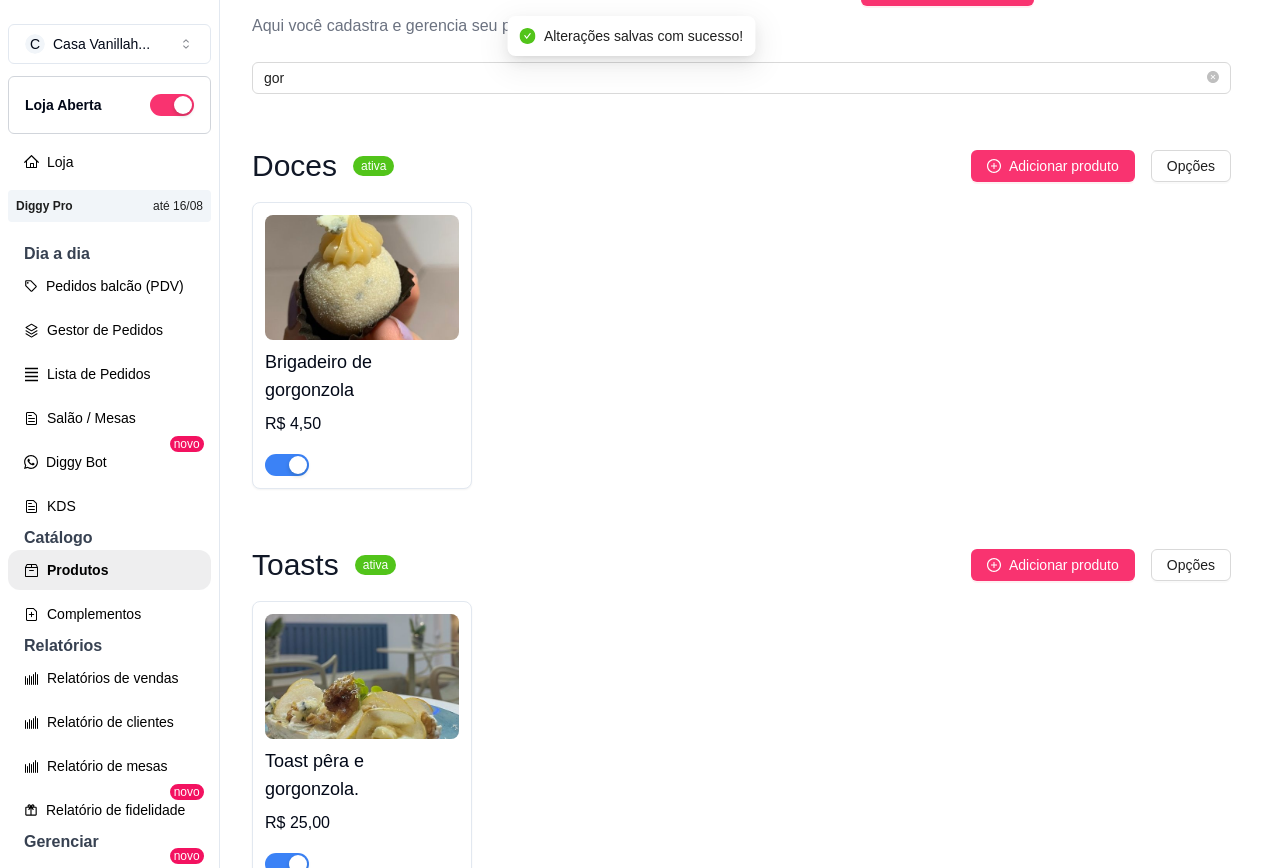 scroll, scrollTop: 0, scrollLeft: 0, axis: both 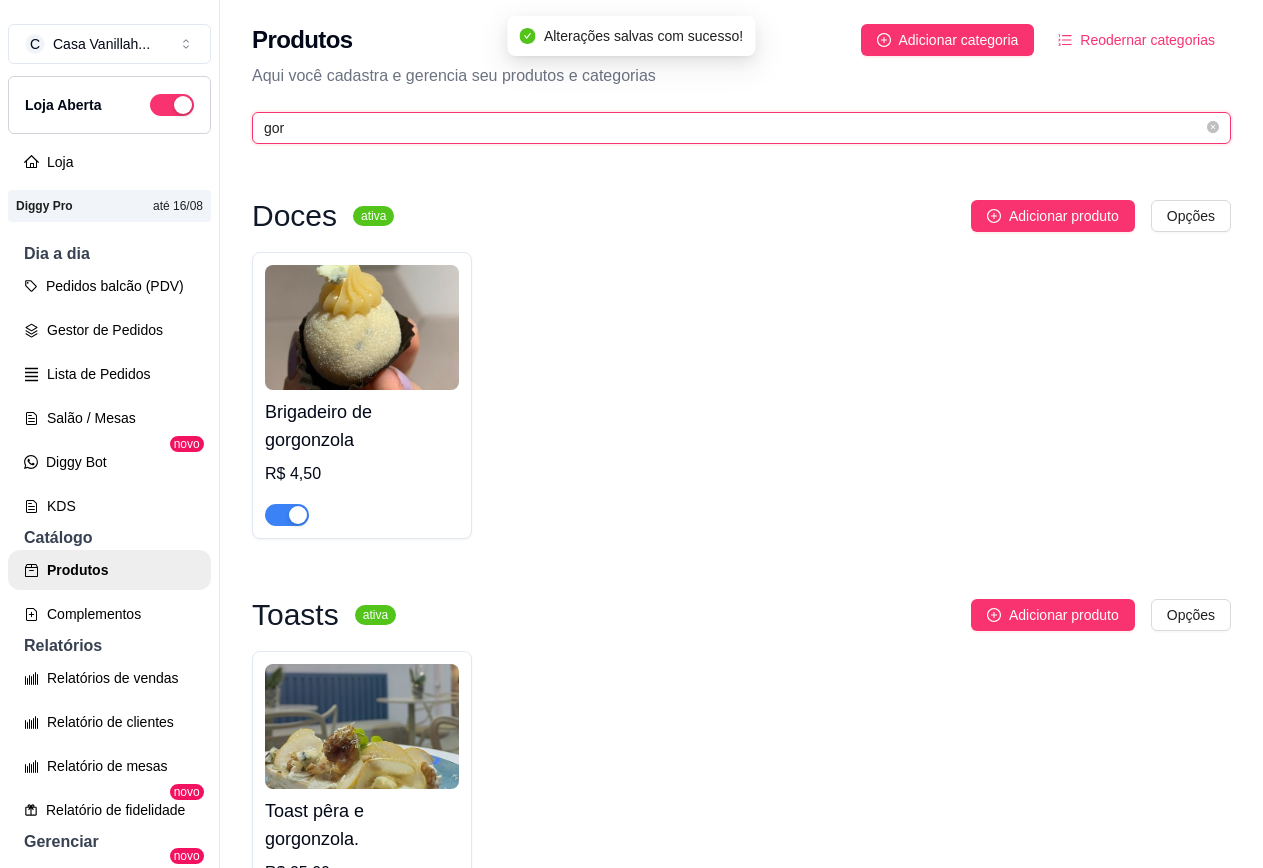 click on "gor" at bounding box center [733, 128] 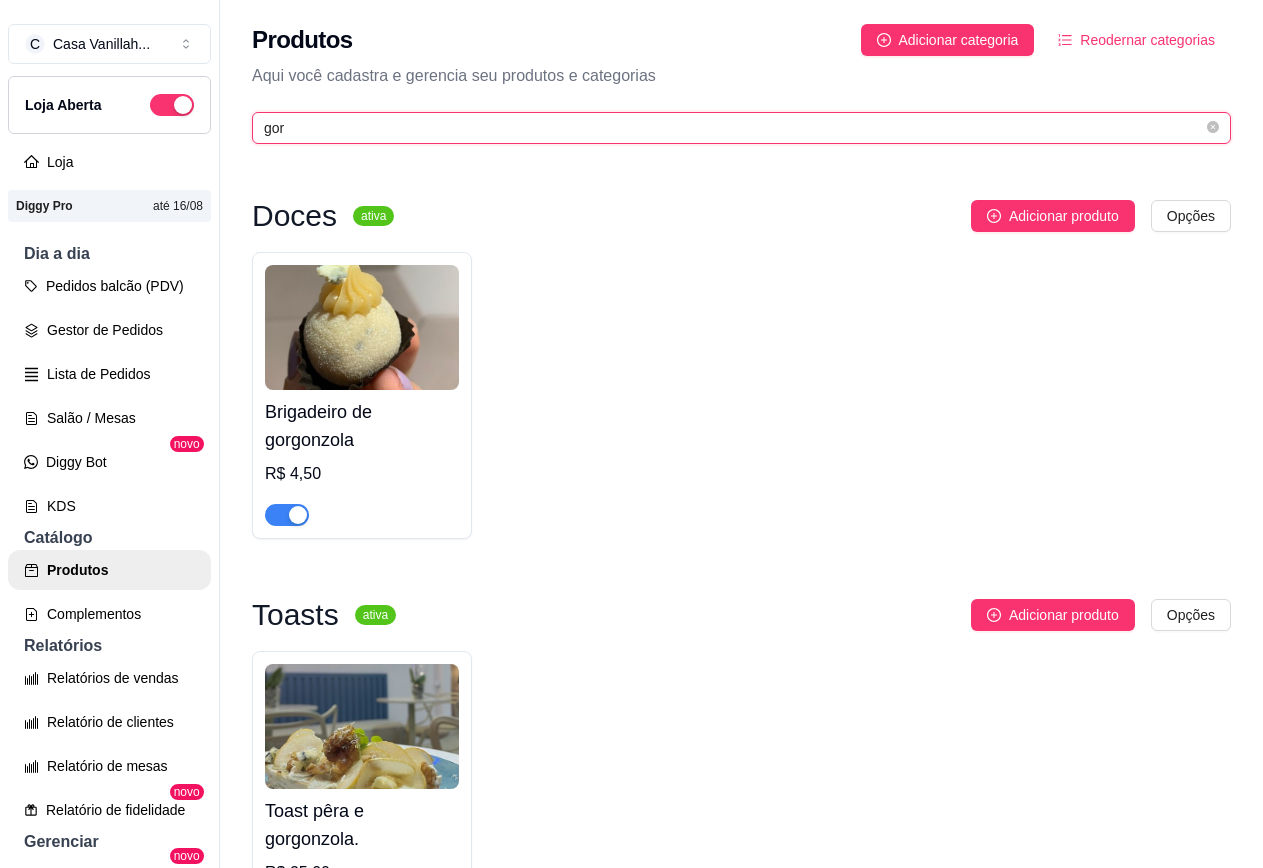 click on "gor" at bounding box center [733, 128] 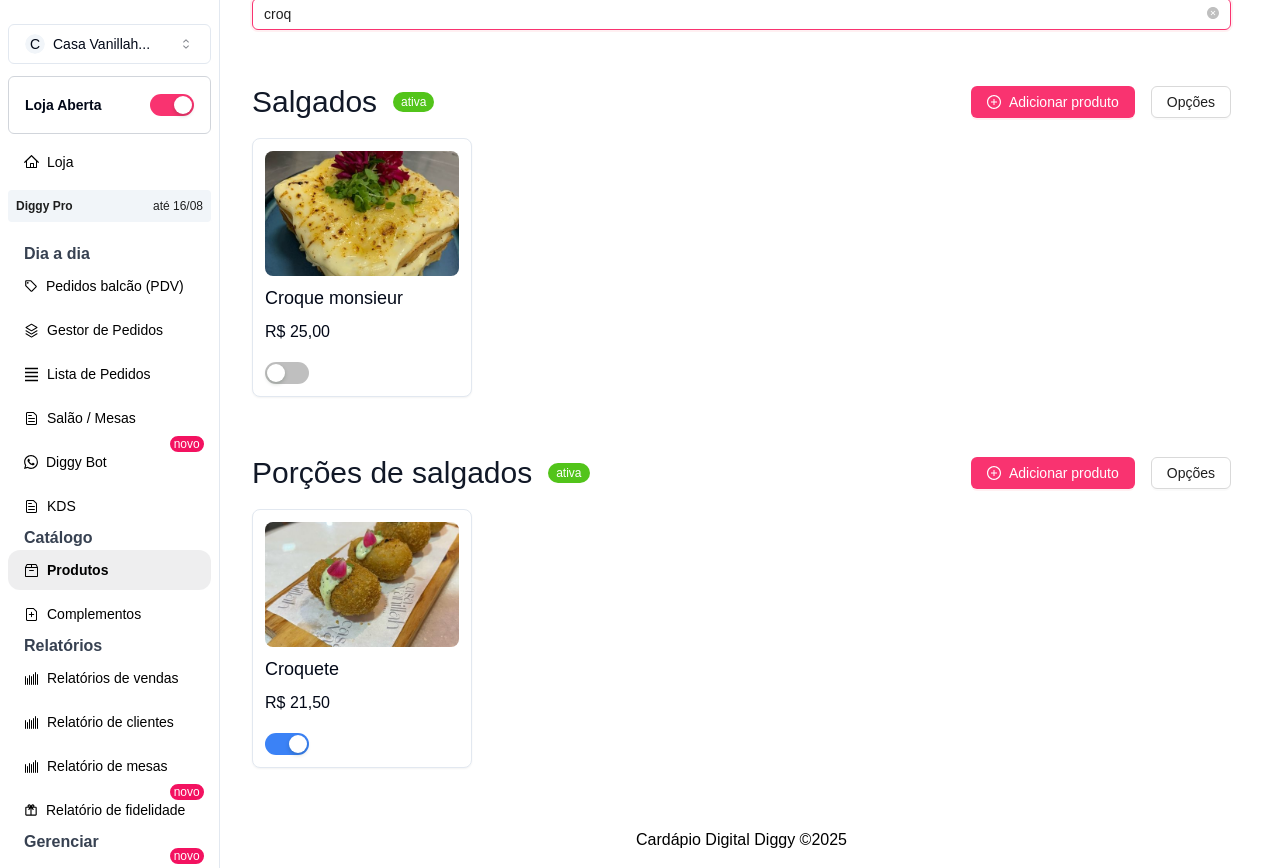 scroll, scrollTop: 0, scrollLeft: 0, axis: both 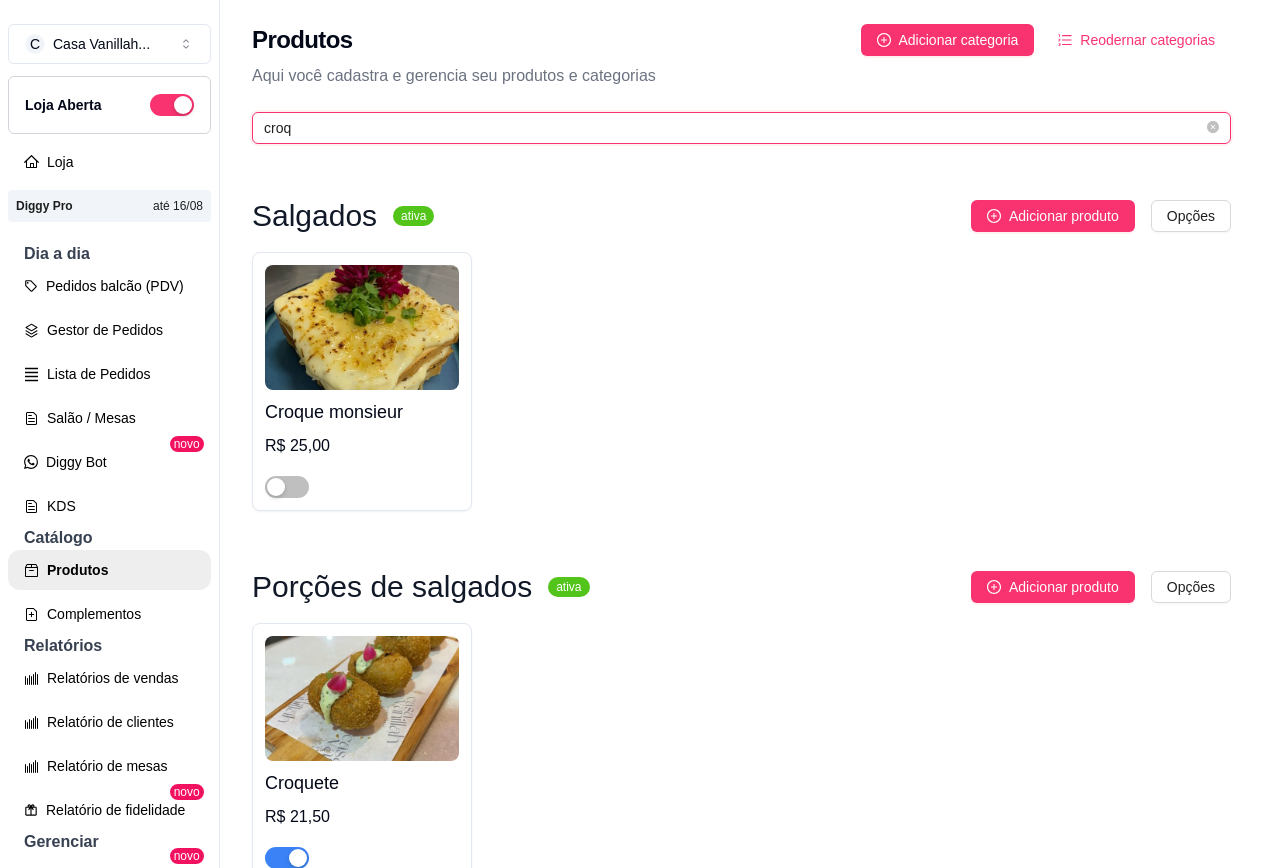 click on "croq" at bounding box center [733, 128] 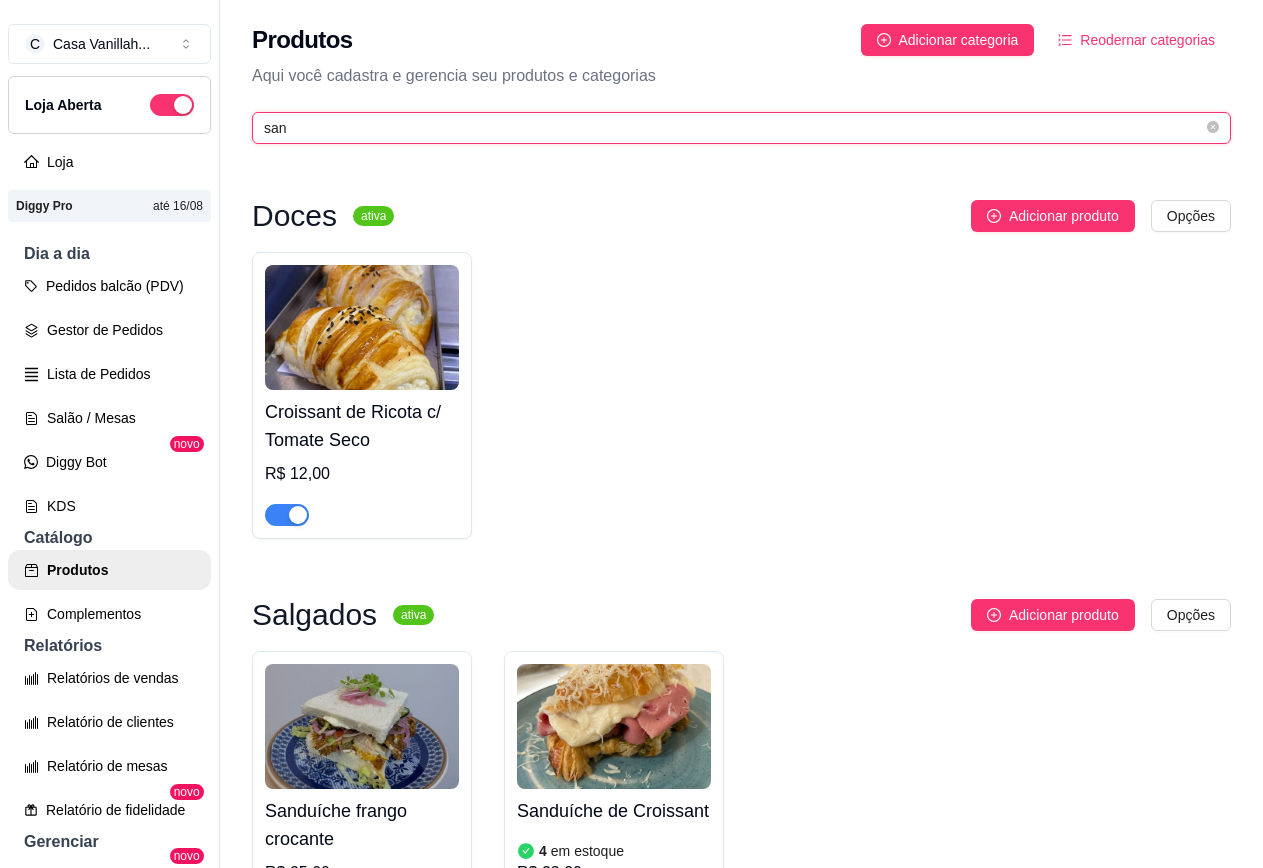 type on "sand" 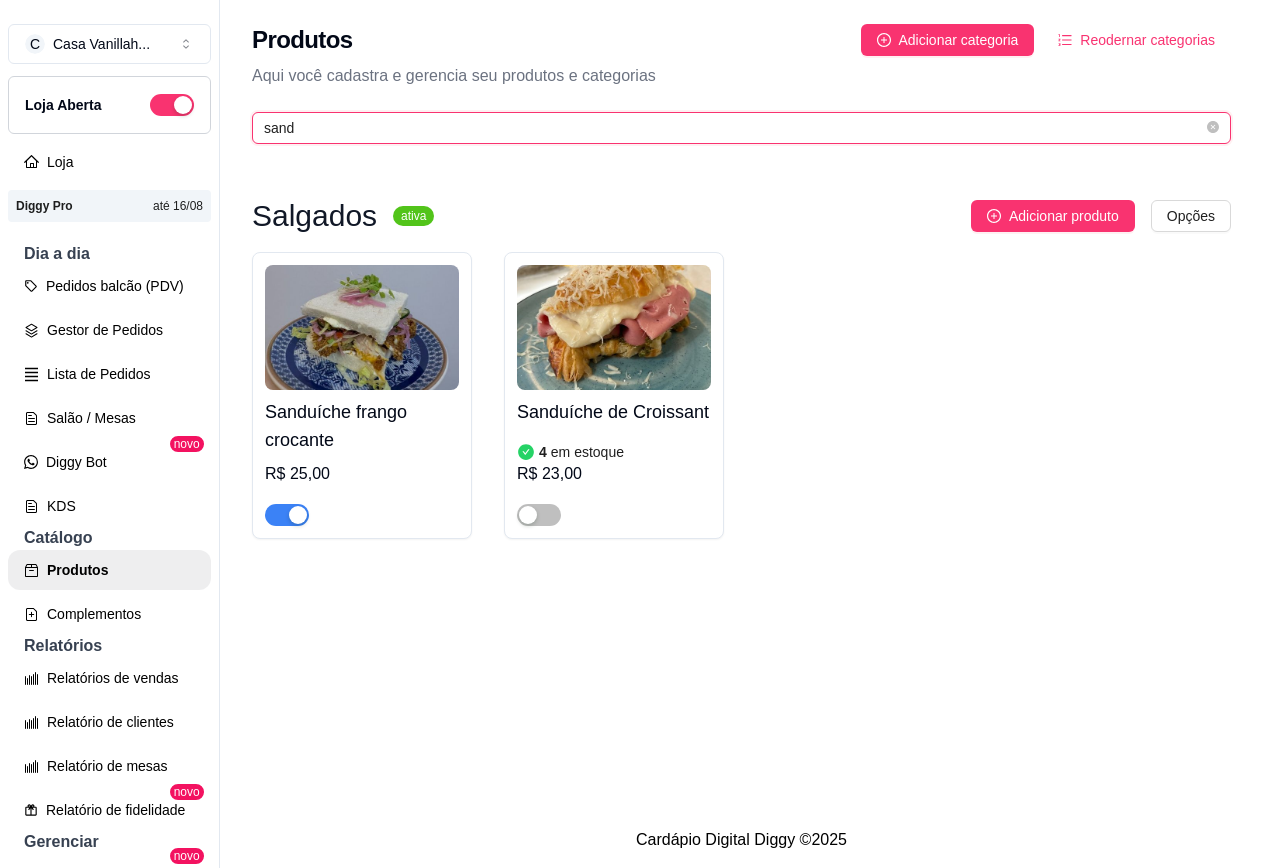 click on "sand" at bounding box center (733, 128) 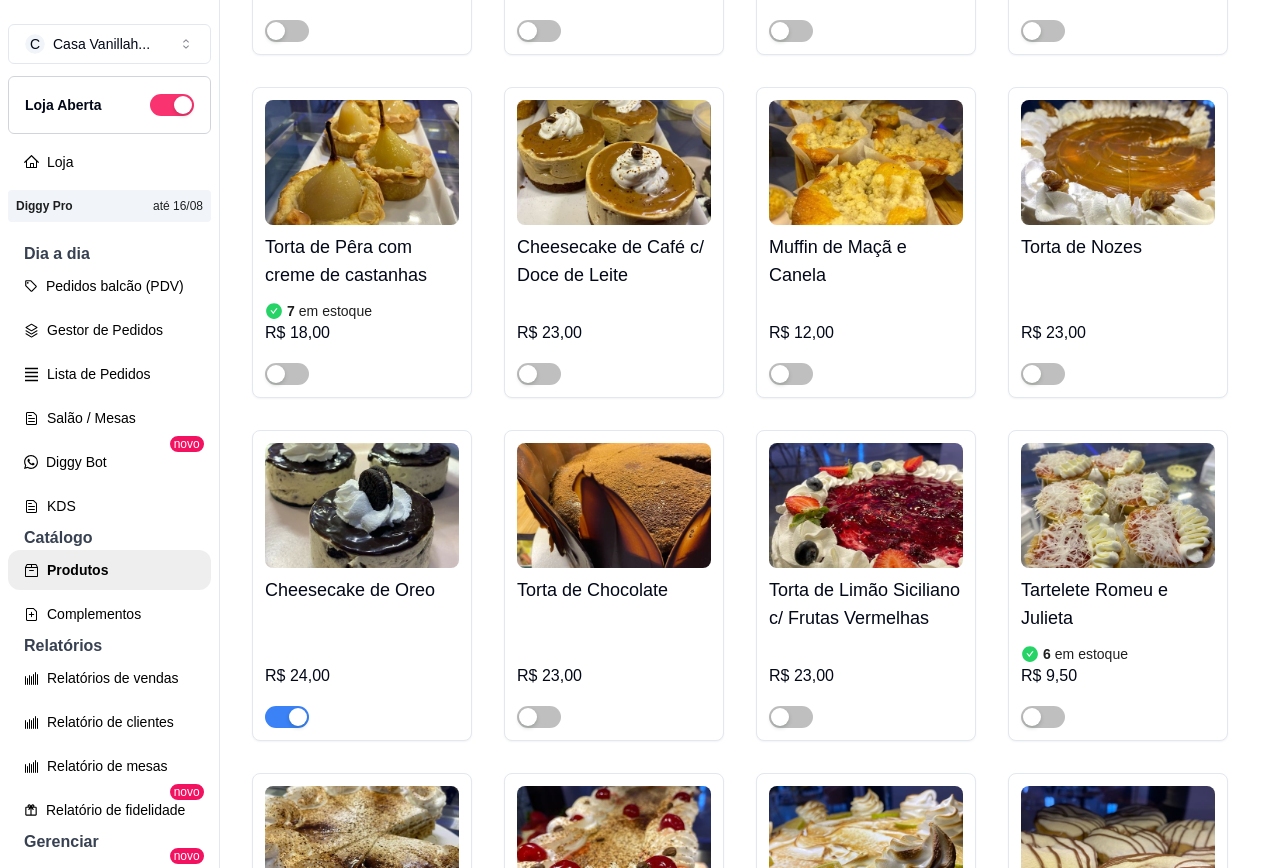 scroll, scrollTop: 3500, scrollLeft: 0, axis: vertical 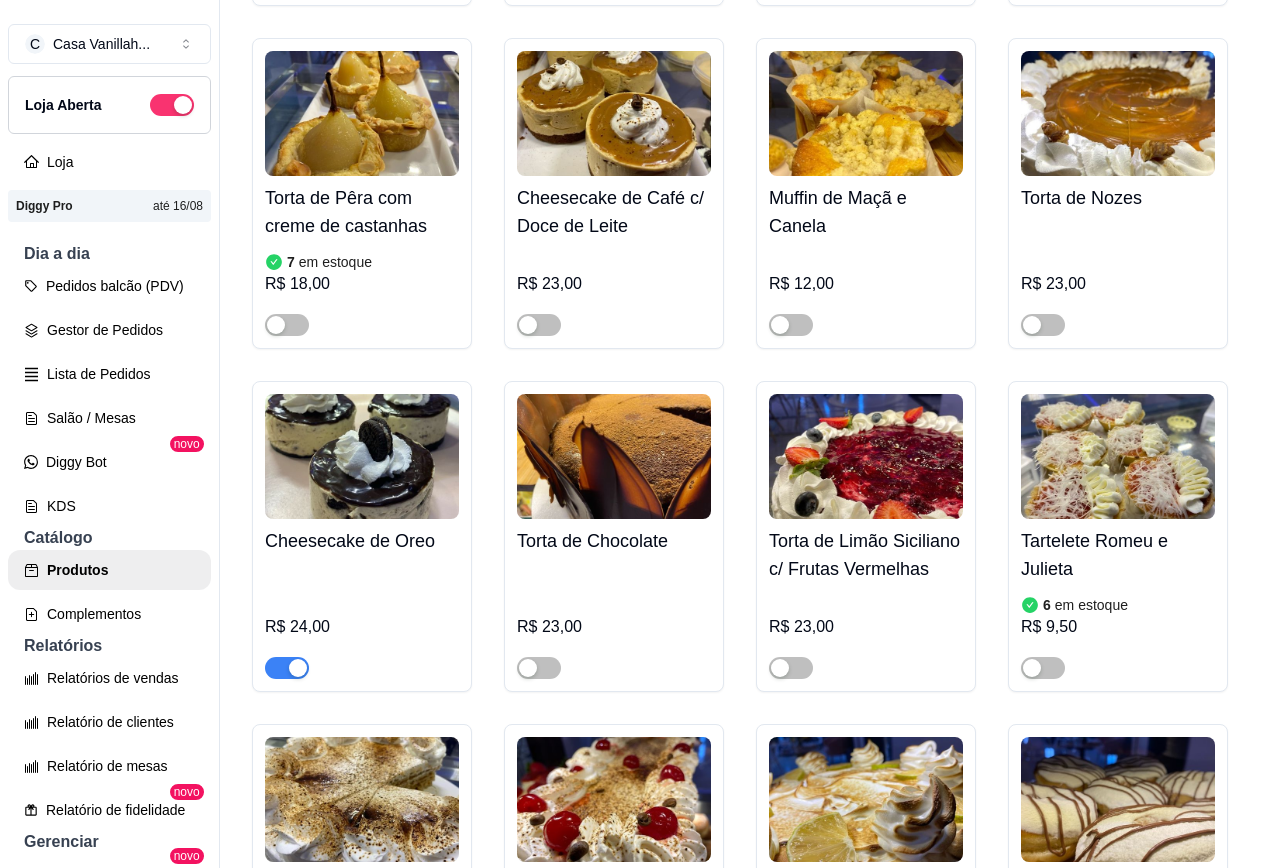 type 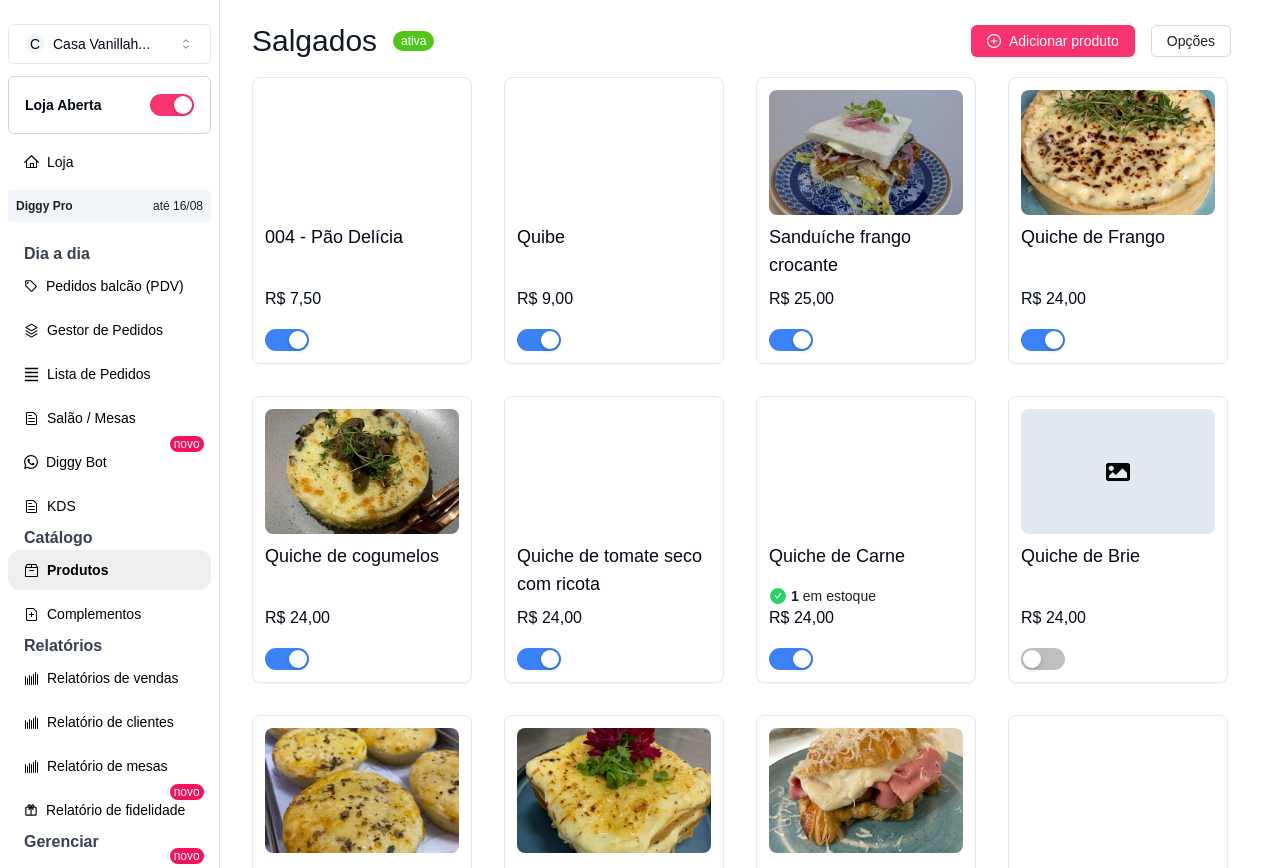 scroll, scrollTop: 7500, scrollLeft: 0, axis: vertical 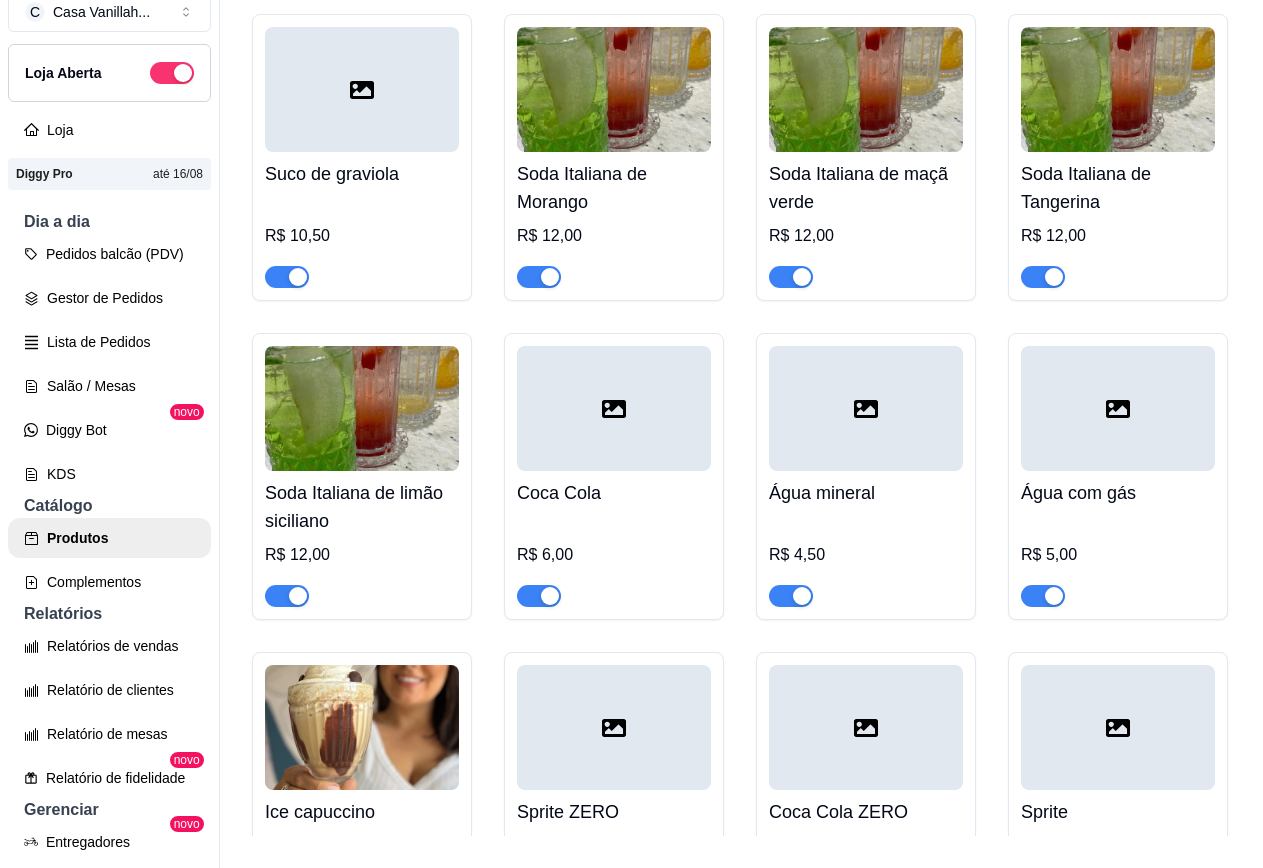 click at bounding box center [802, -1769] 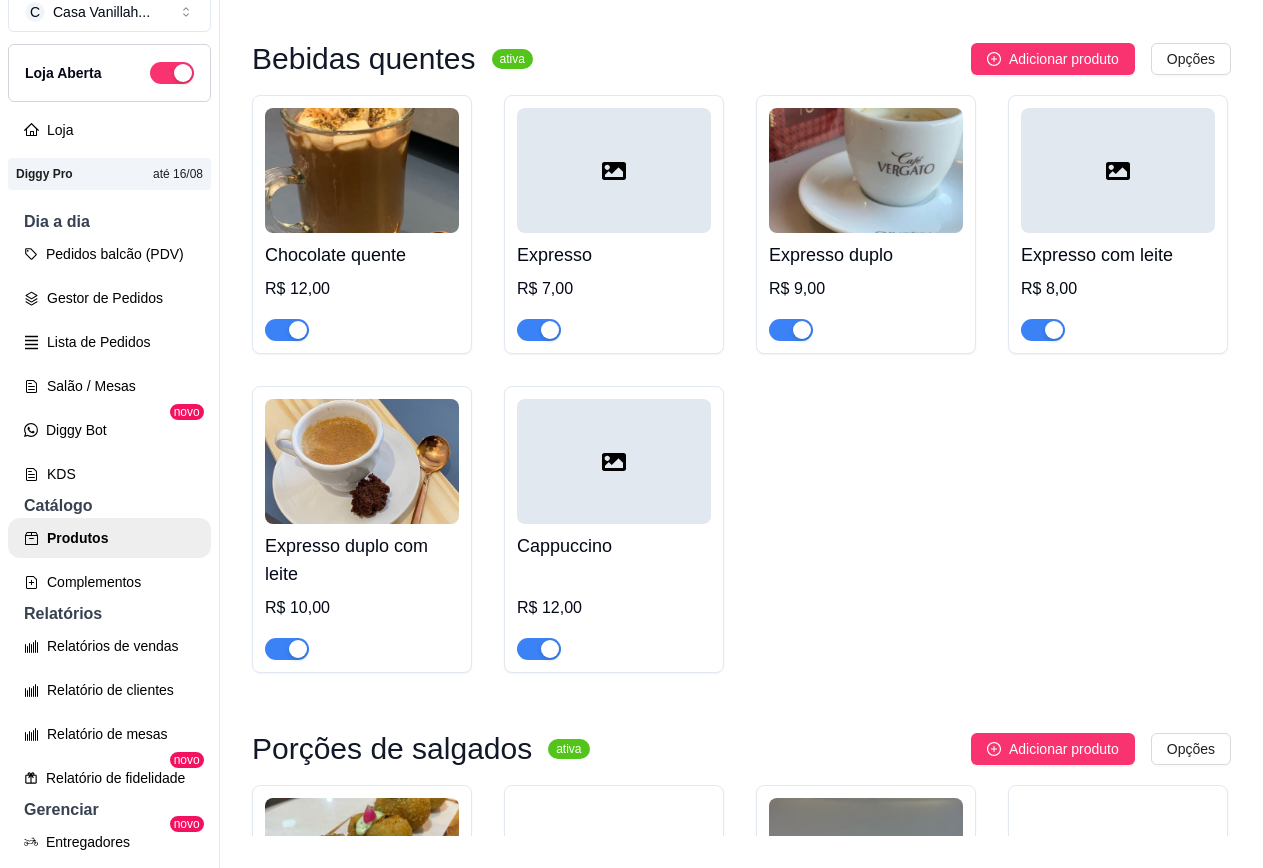 scroll, scrollTop: 9900, scrollLeft: 0, axis: vertical 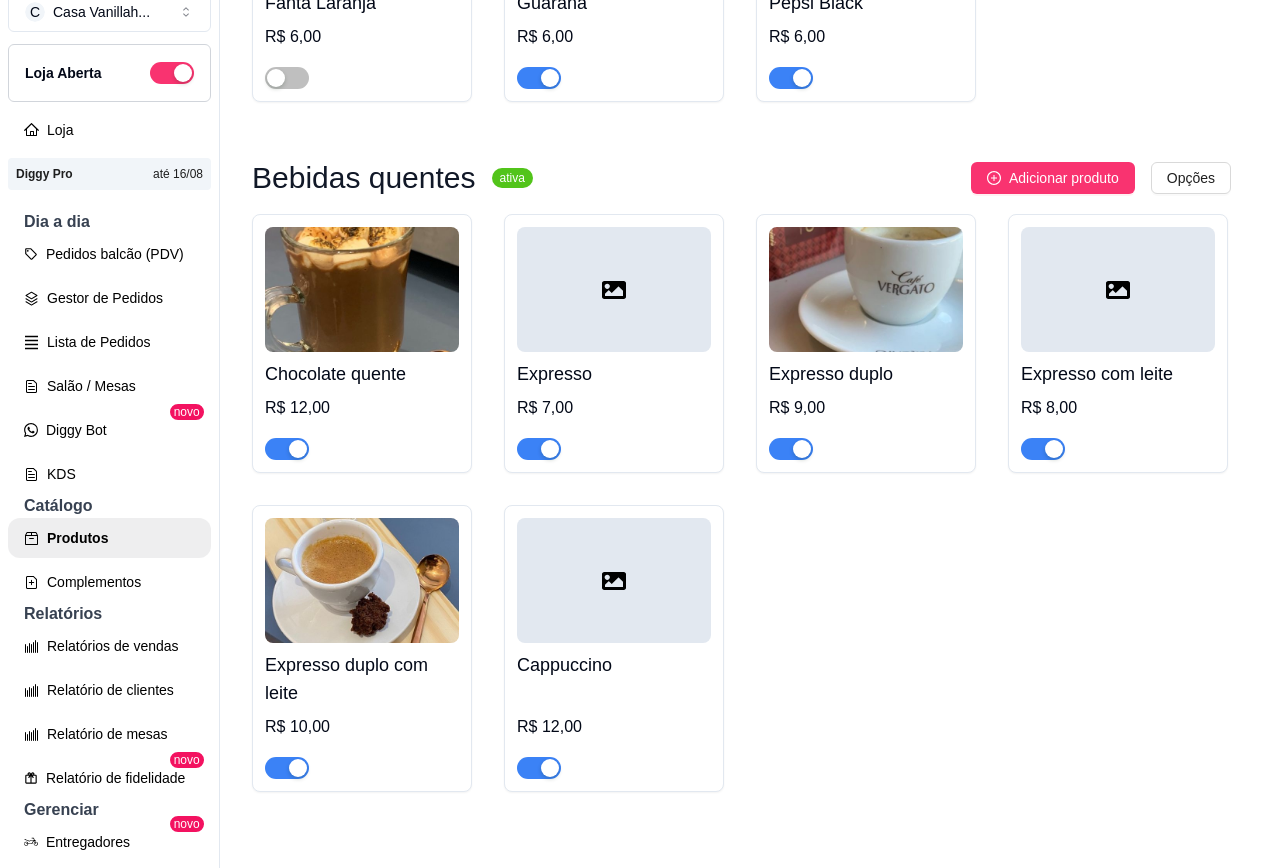 click at bounding box center [298, -2151] 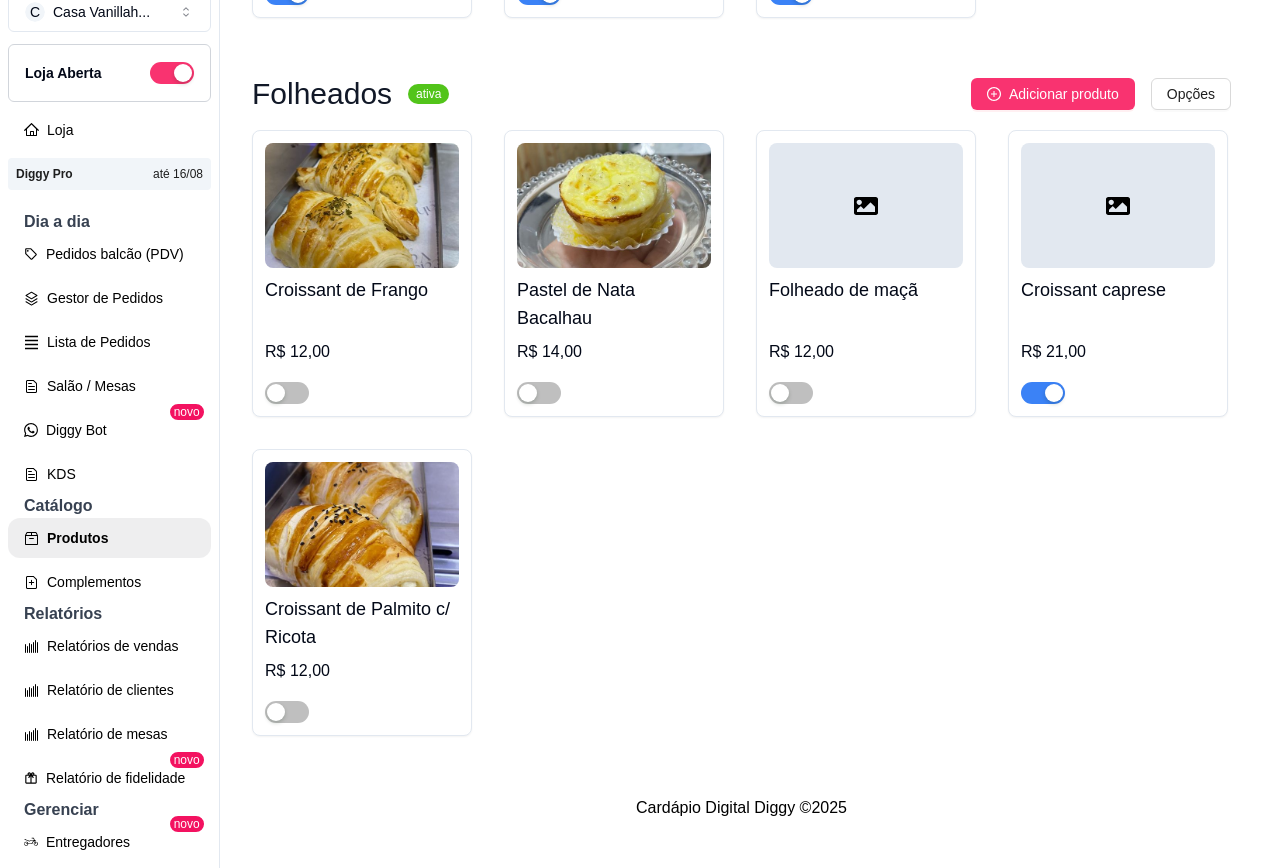 scroll, scrollTop: 14200, scrollLeft: 0, axis: vertical 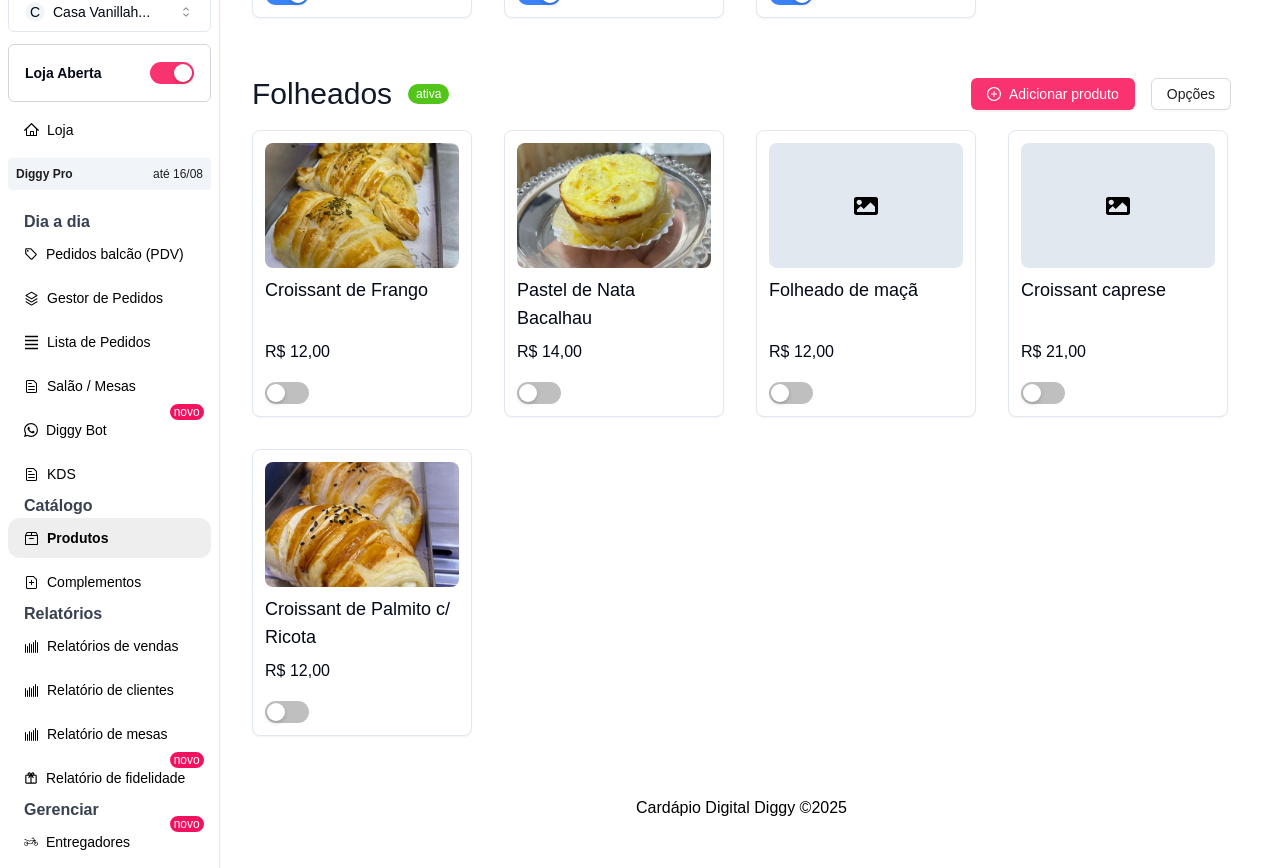 click on "Croissant caprese   R$ 21,00" at bounding box center (1118, 273) 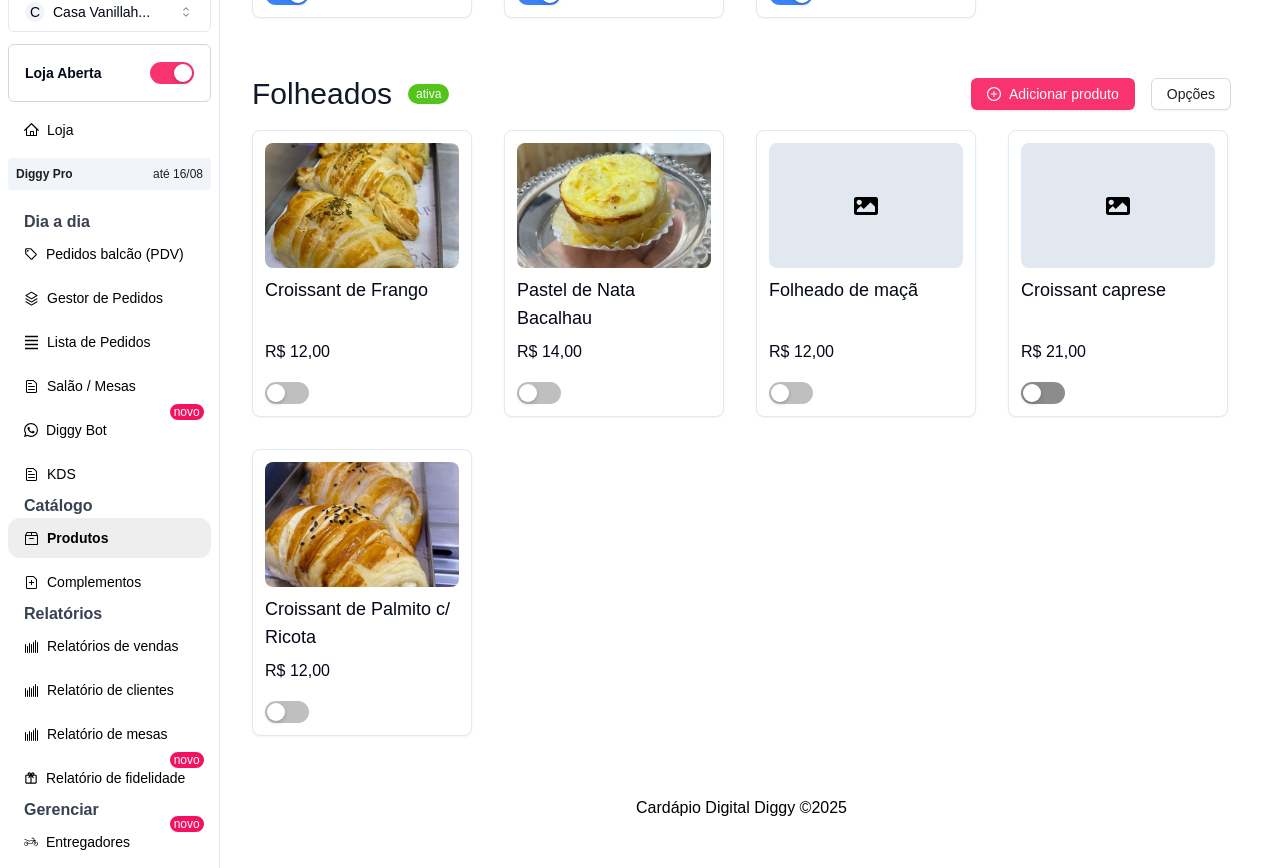 click at bounding box center (1043, 393) 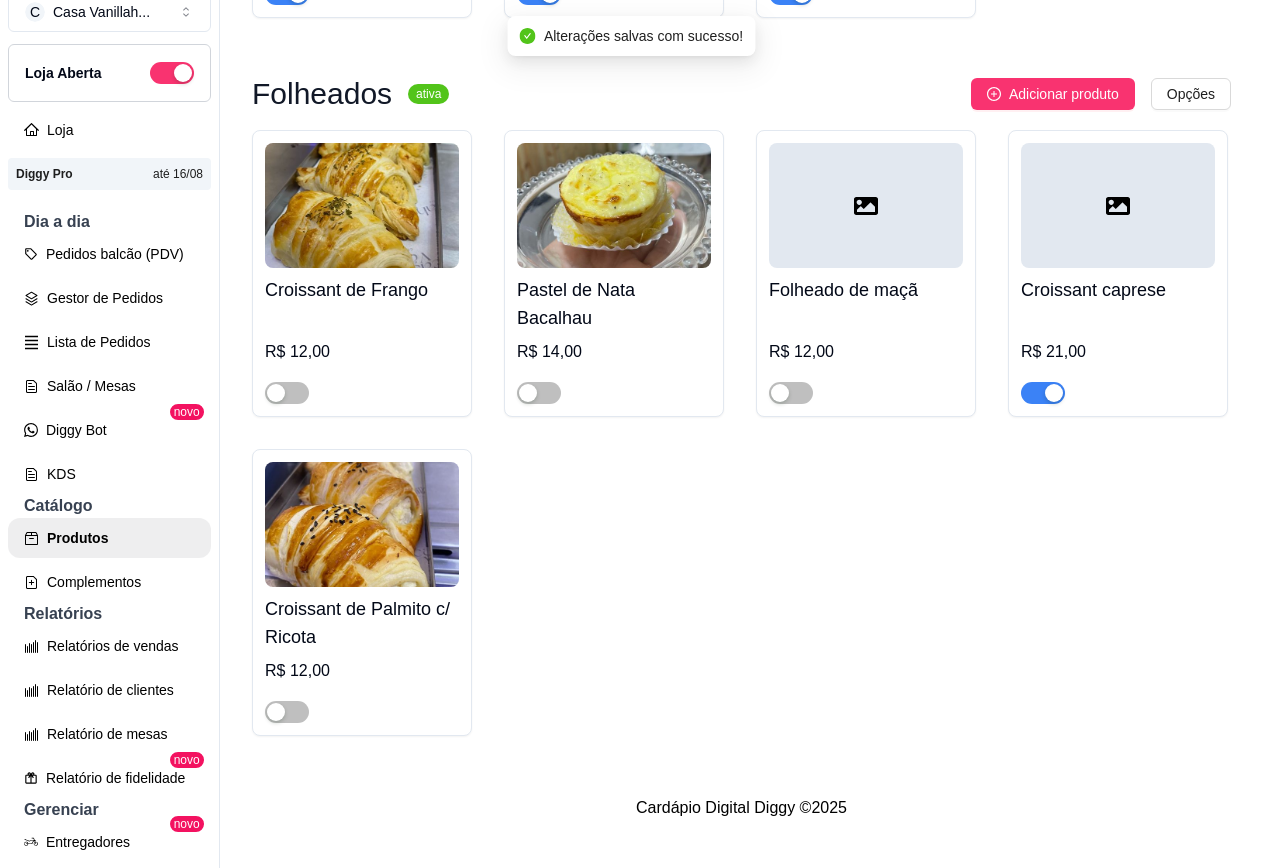 click on "Croissant de Frango   R$ 12,00 Pastel de Nata Bacalhau    R$ 14,00 Folheado de maçã    R$ 12,00 Croissant caprese   R$ 21,00 Croissant de Palmito c/ Ricota   R$ 12,00" at bounding box center [741, 433] 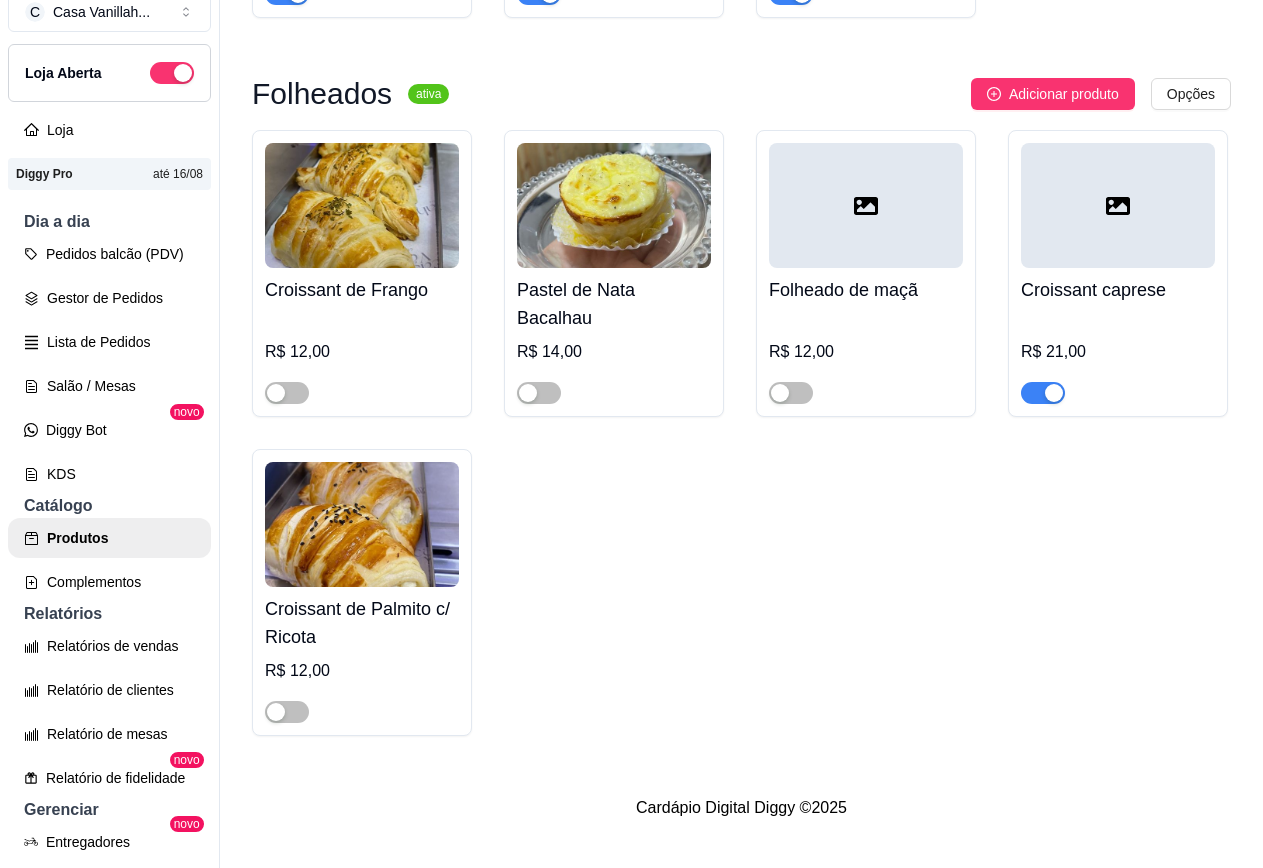 scroll, scrollTop: 14065, scrollLeft: 0, axis: vertical 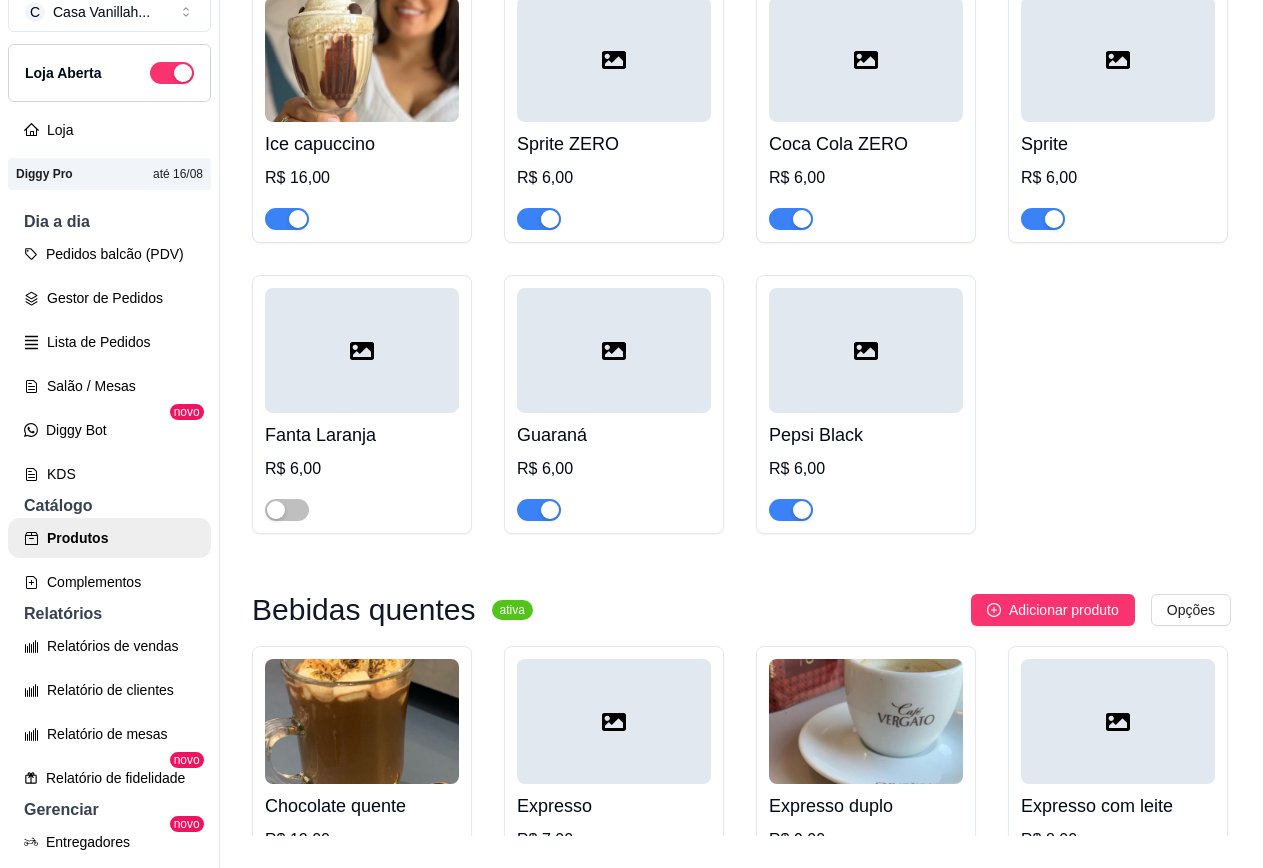 click at bounding box center [1118, -2306] 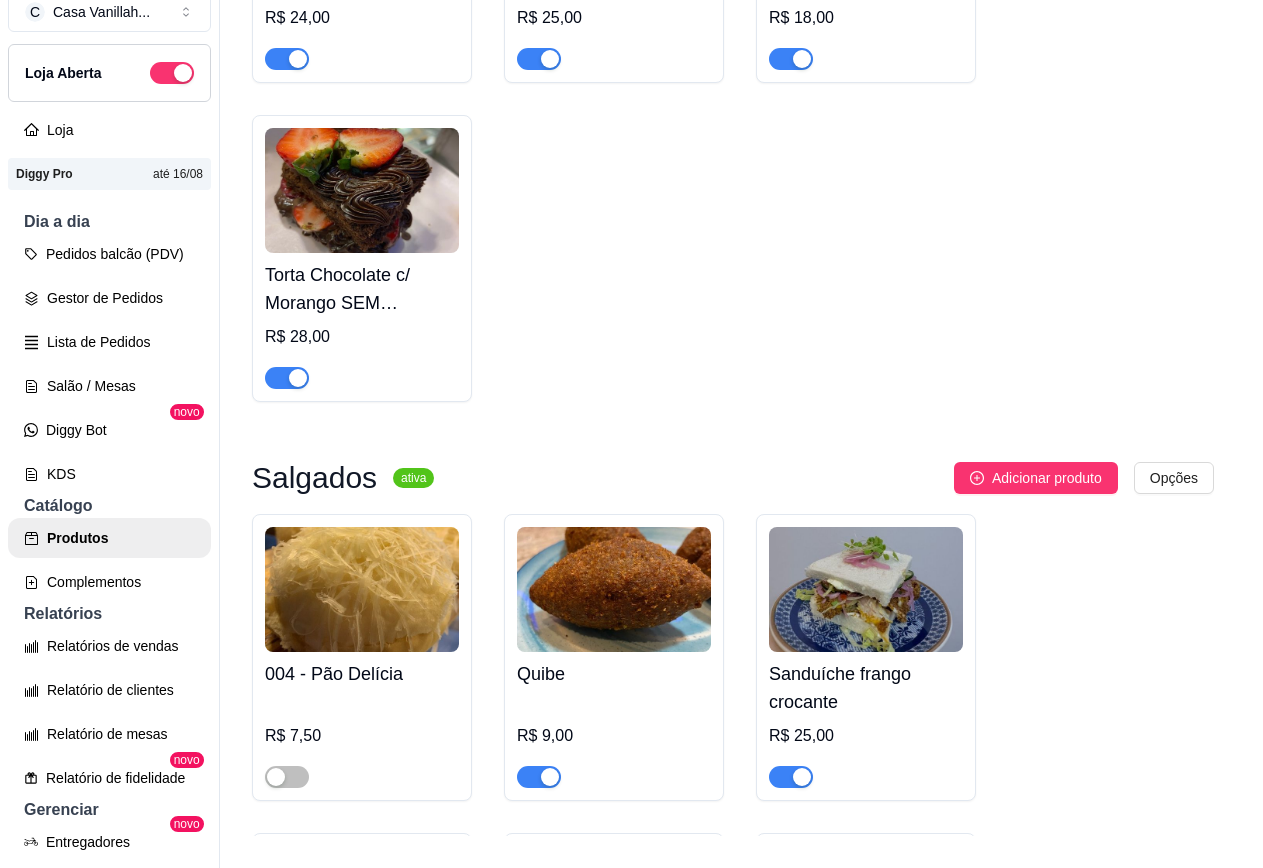 type 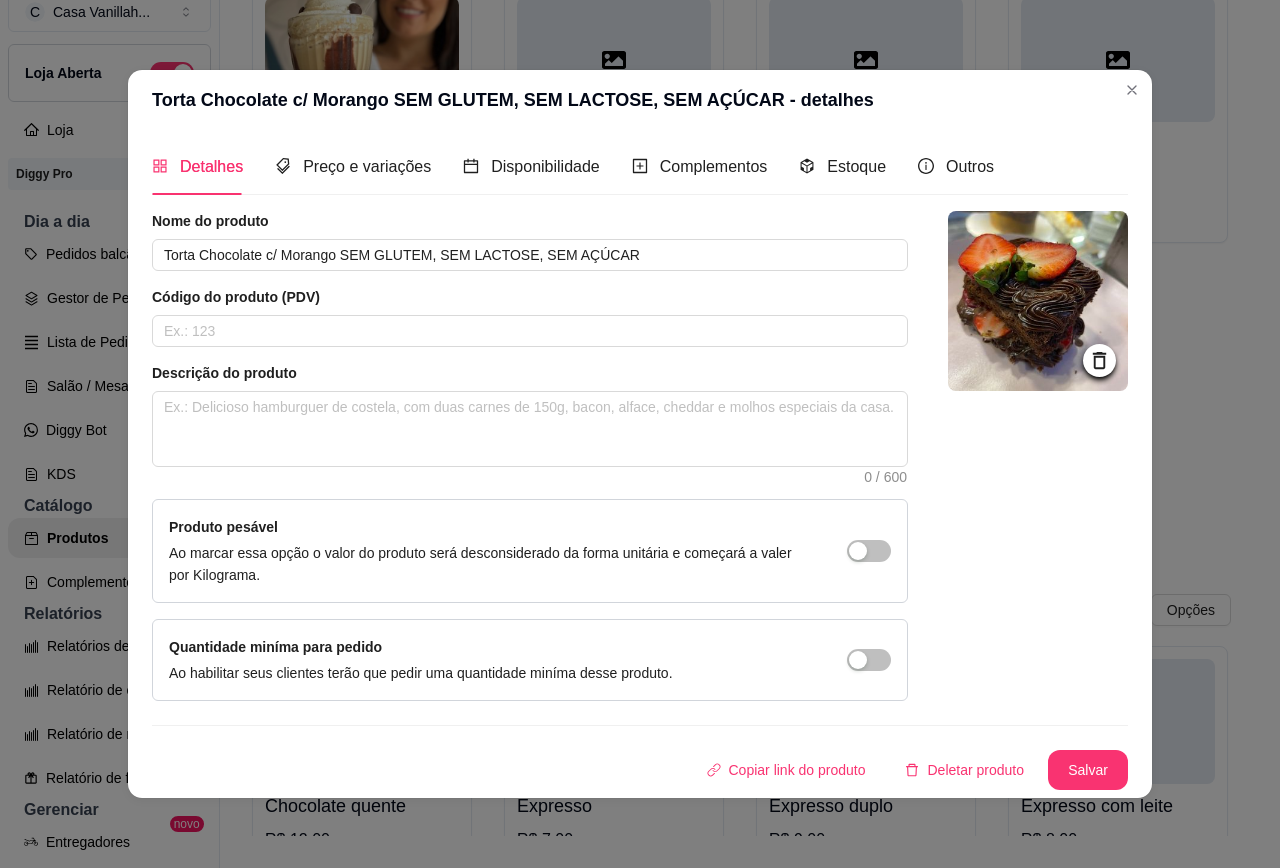click on "Torta Chocolate c/ Morango SEM GLUTEM, SEM LACTOSE, SEM AÇÚCAR  - detalhes" at bounding box center (640, 100) 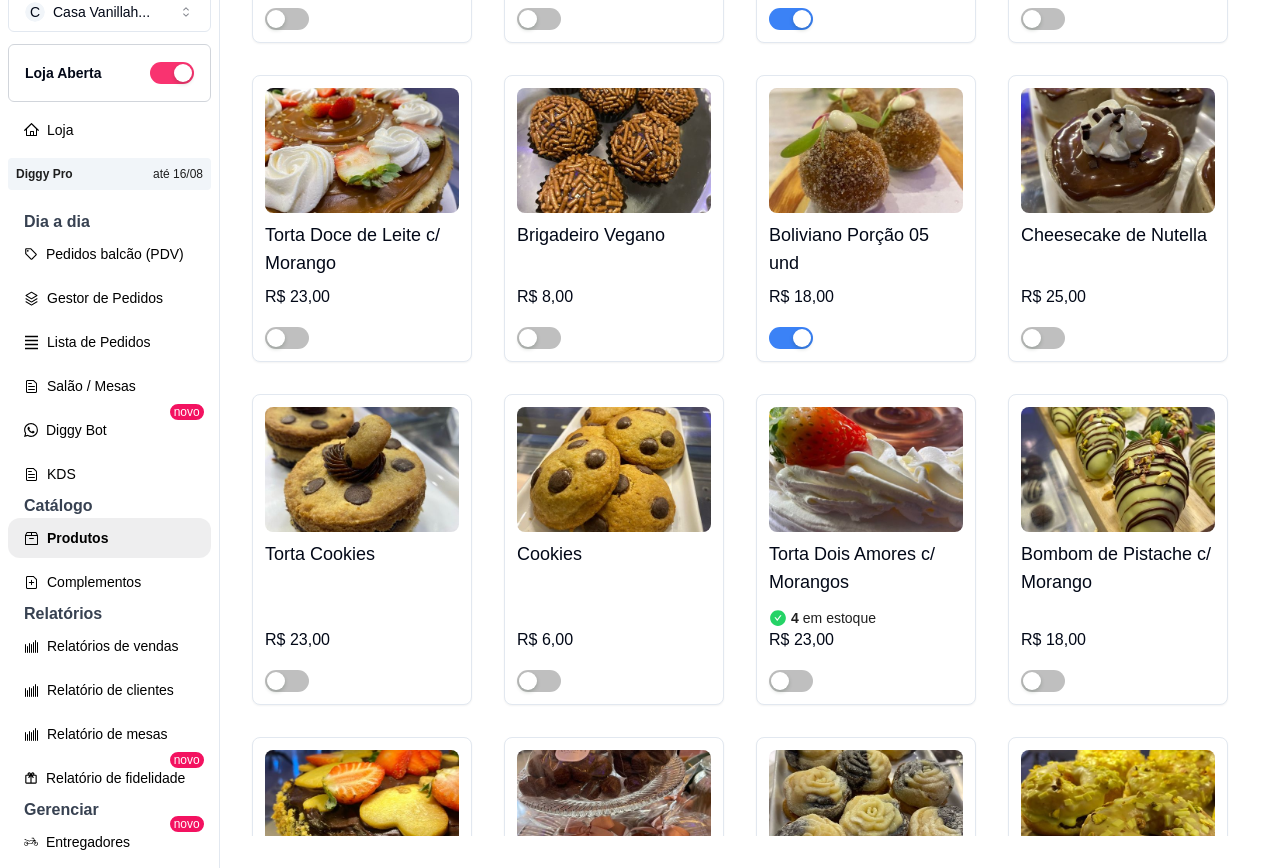 scroll, scrollTop: 5168, scrollLeft: 0, axis: vertical 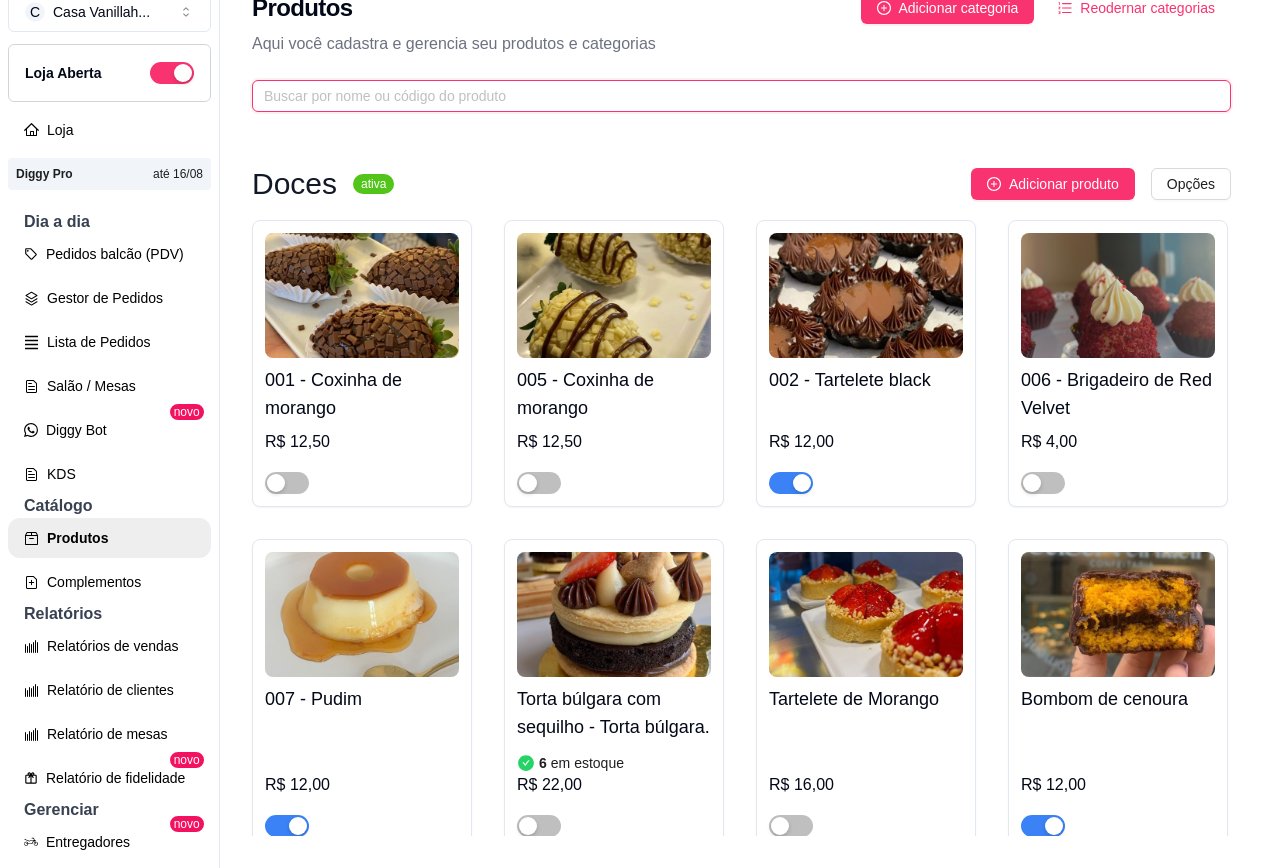 click at bounding box center (733, 96) 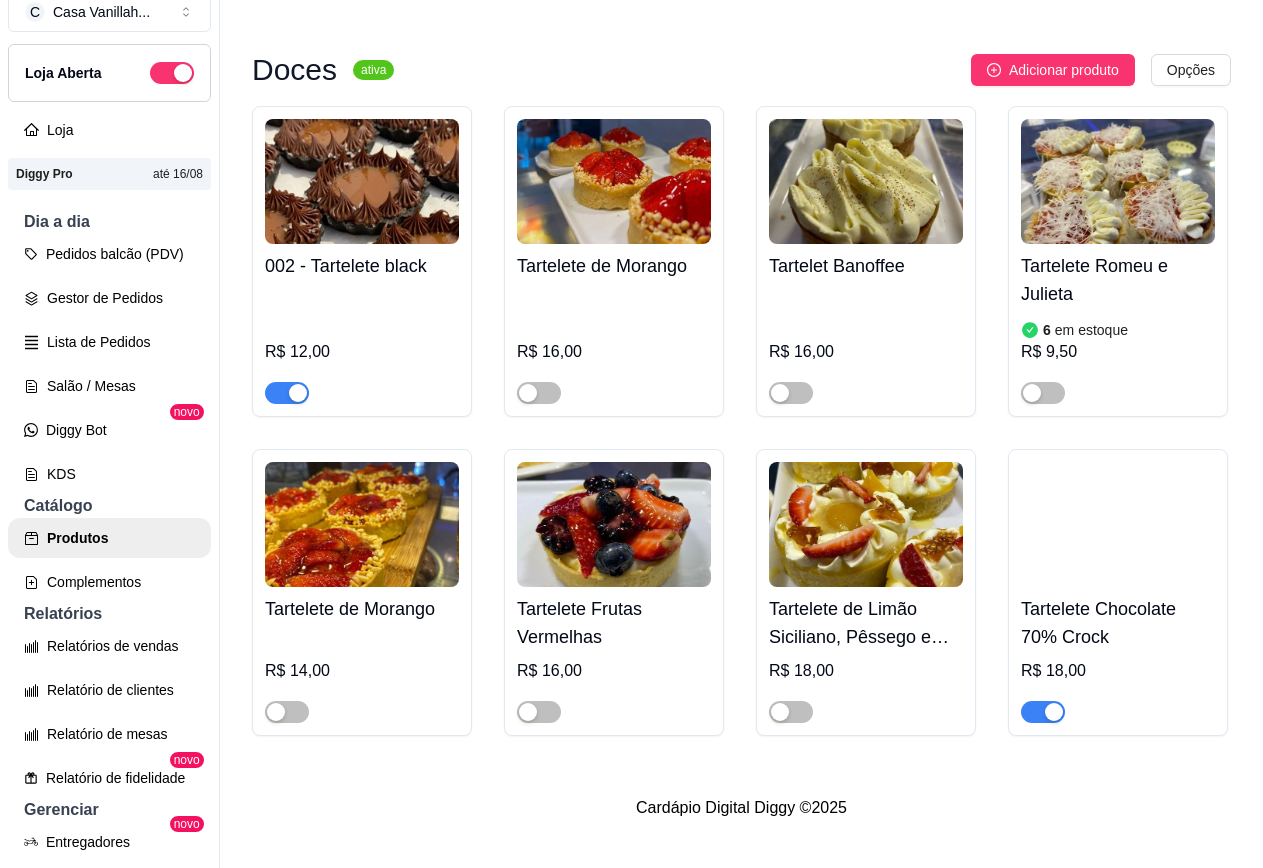 scroll, scrollTop: 425, scrollLeft: 0, axis: vertical 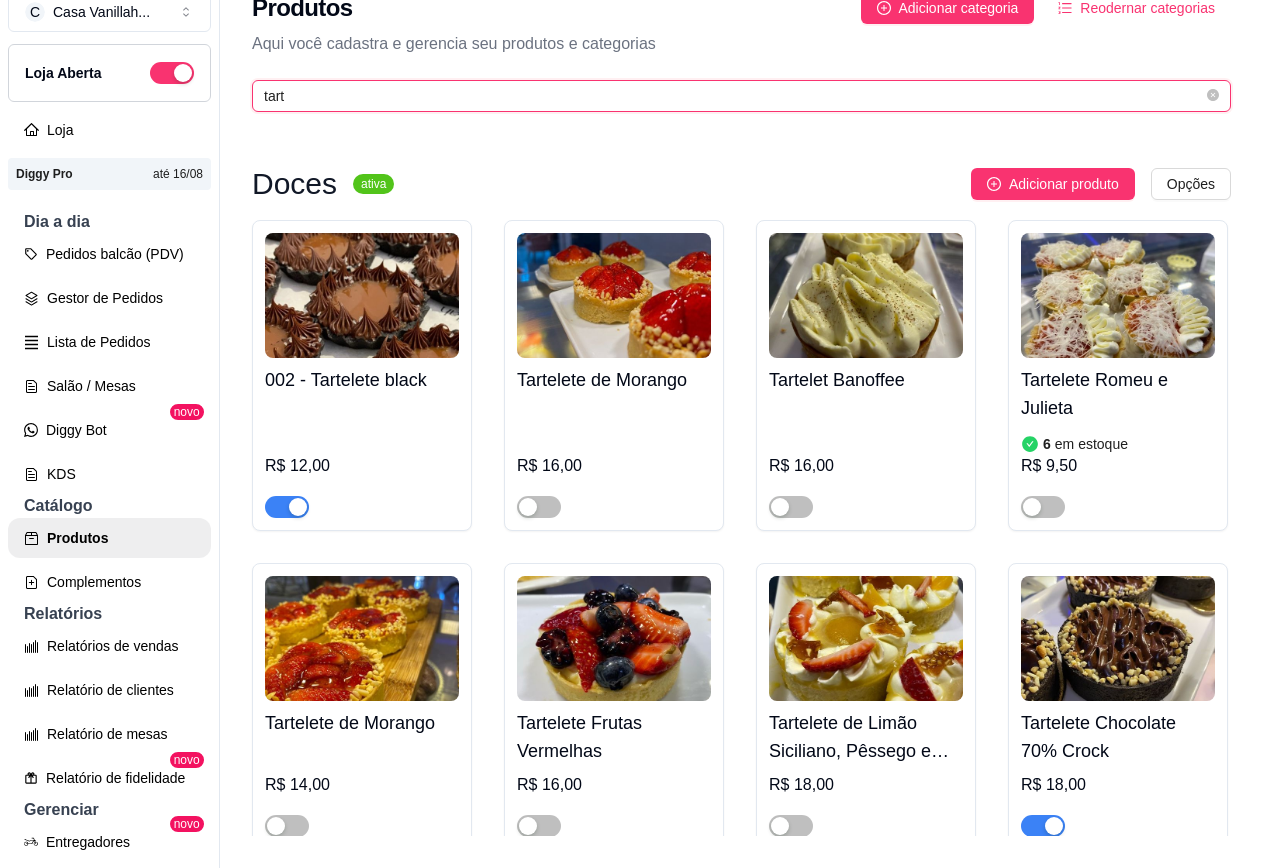 click on "tart" at bounding box center [733, 96] 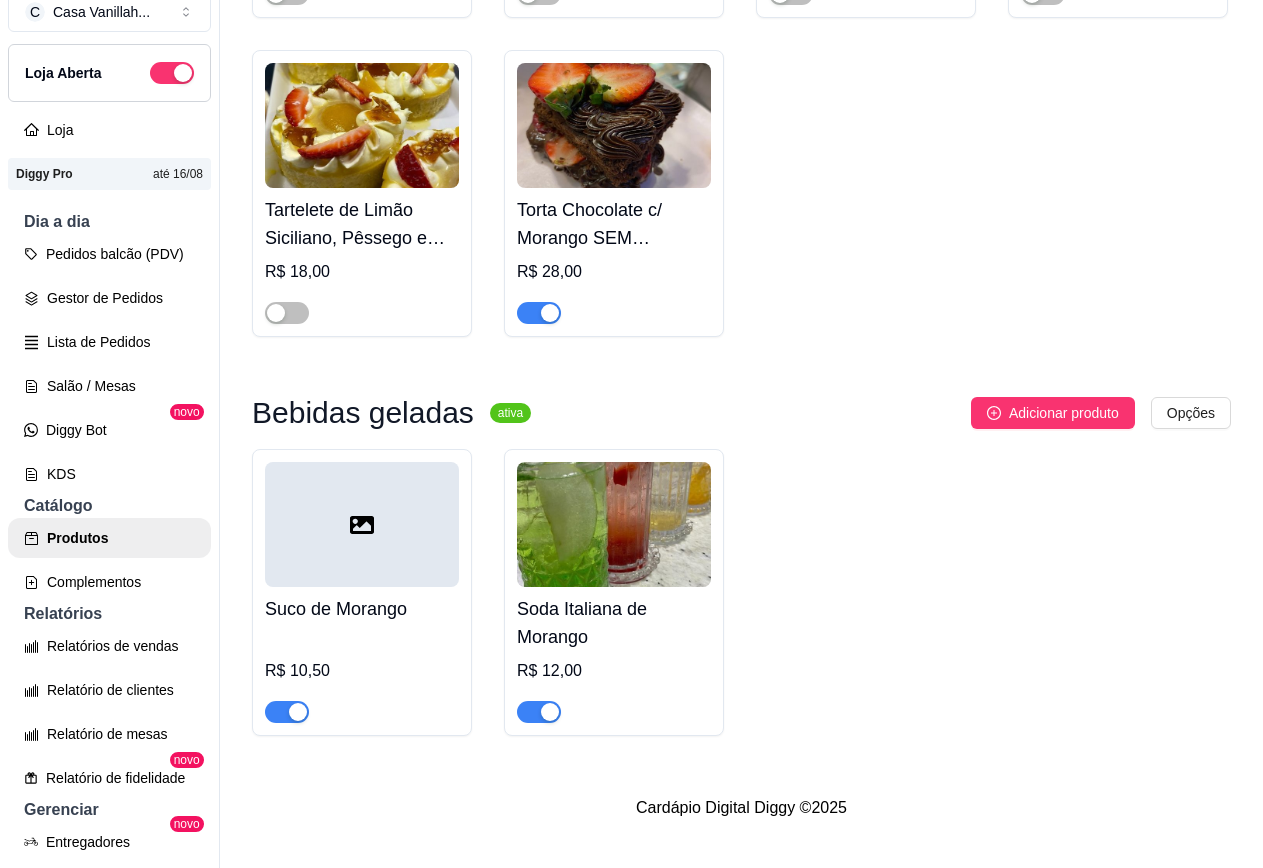 scroll, scrollTop: 1400, scrollLeft: 0, axis: vertical 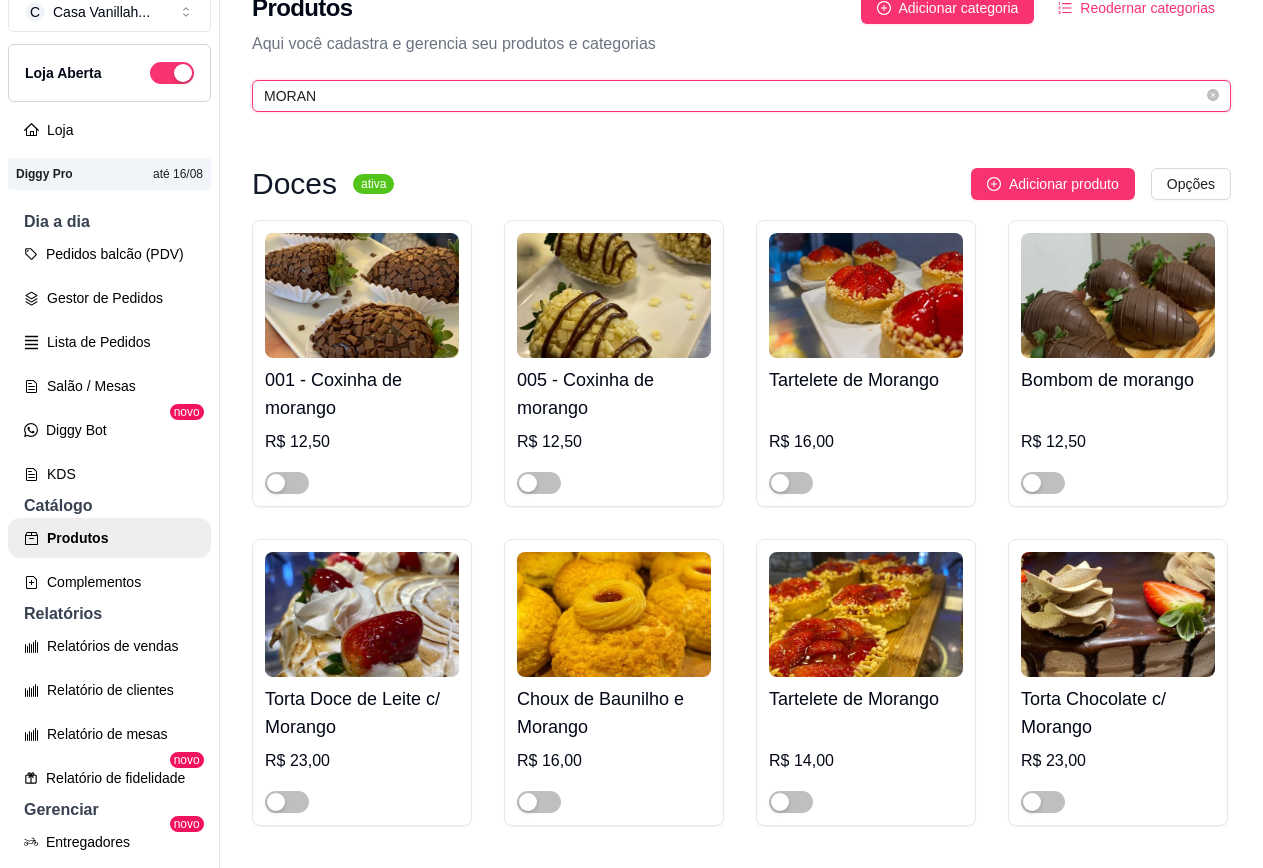 click on "MORAN" at bounding box center [733, 96] 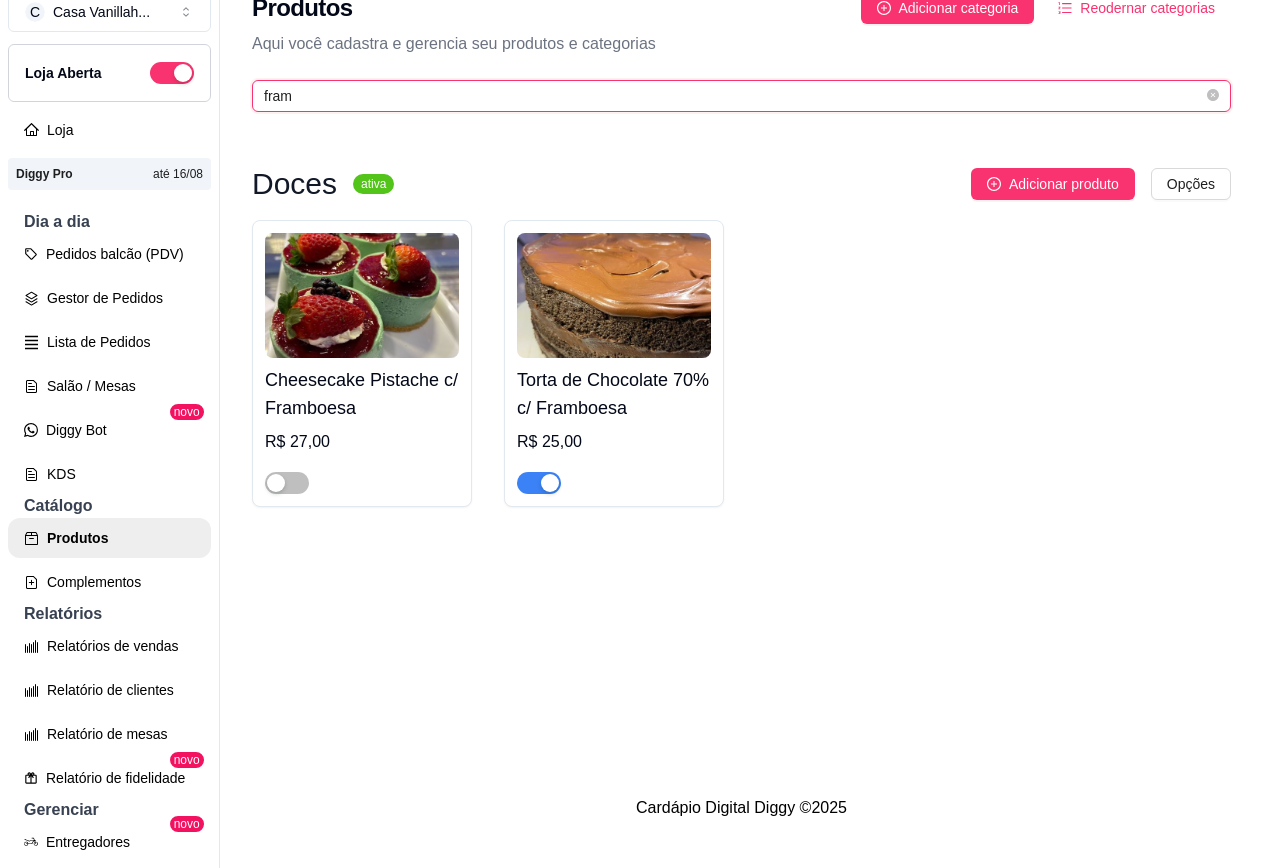click on "fram" at bounding box center (733, 96) 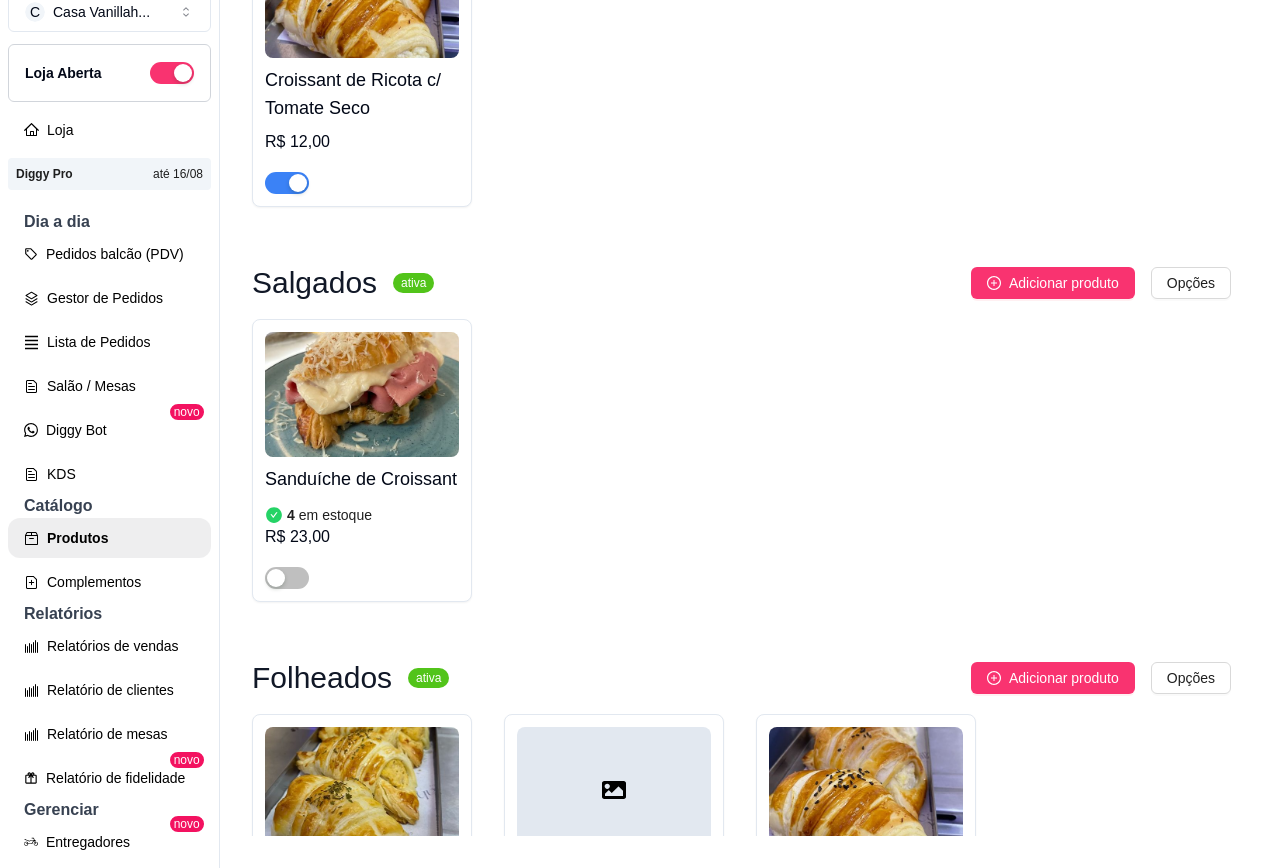 scroll, scrollTop: 500, scrollLeft: 0, axis: vertical 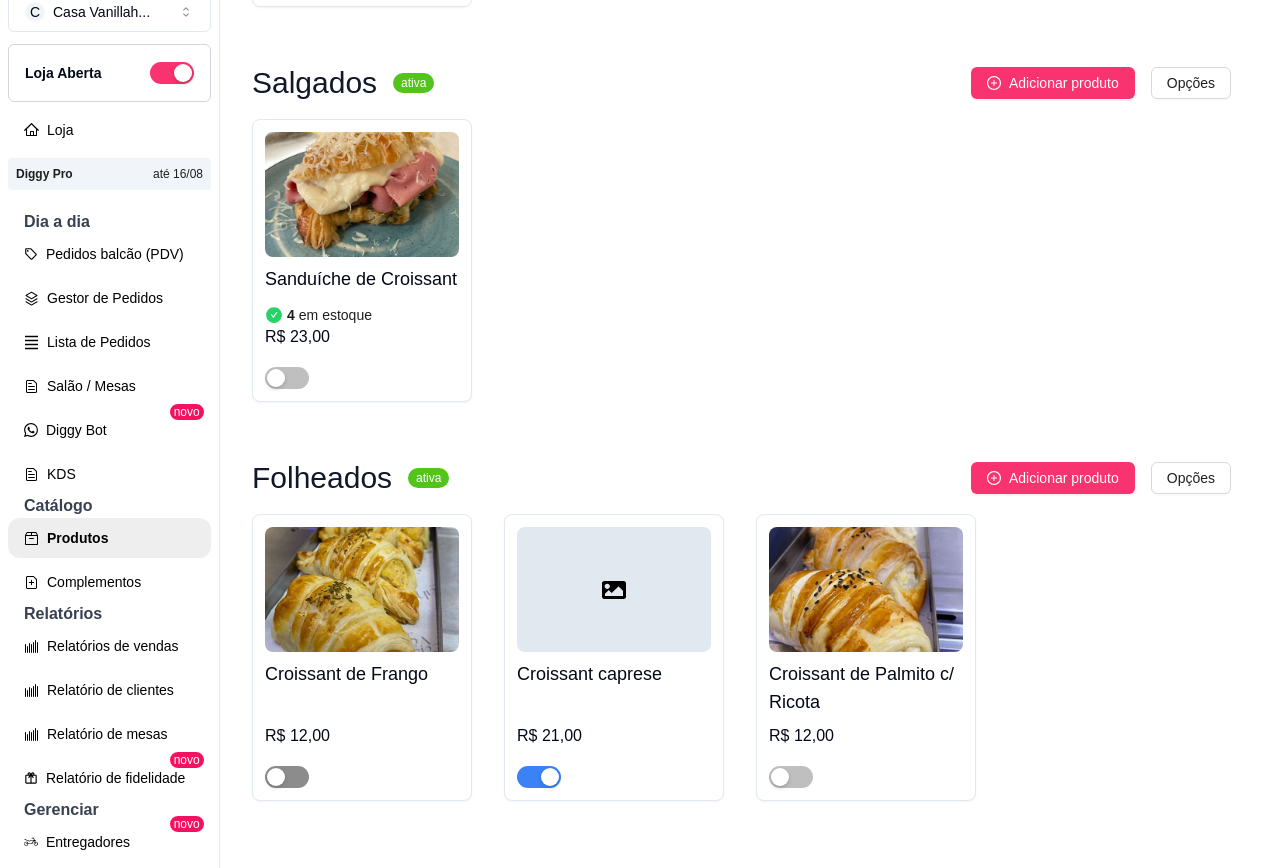 click at bounding box center [276, 777] 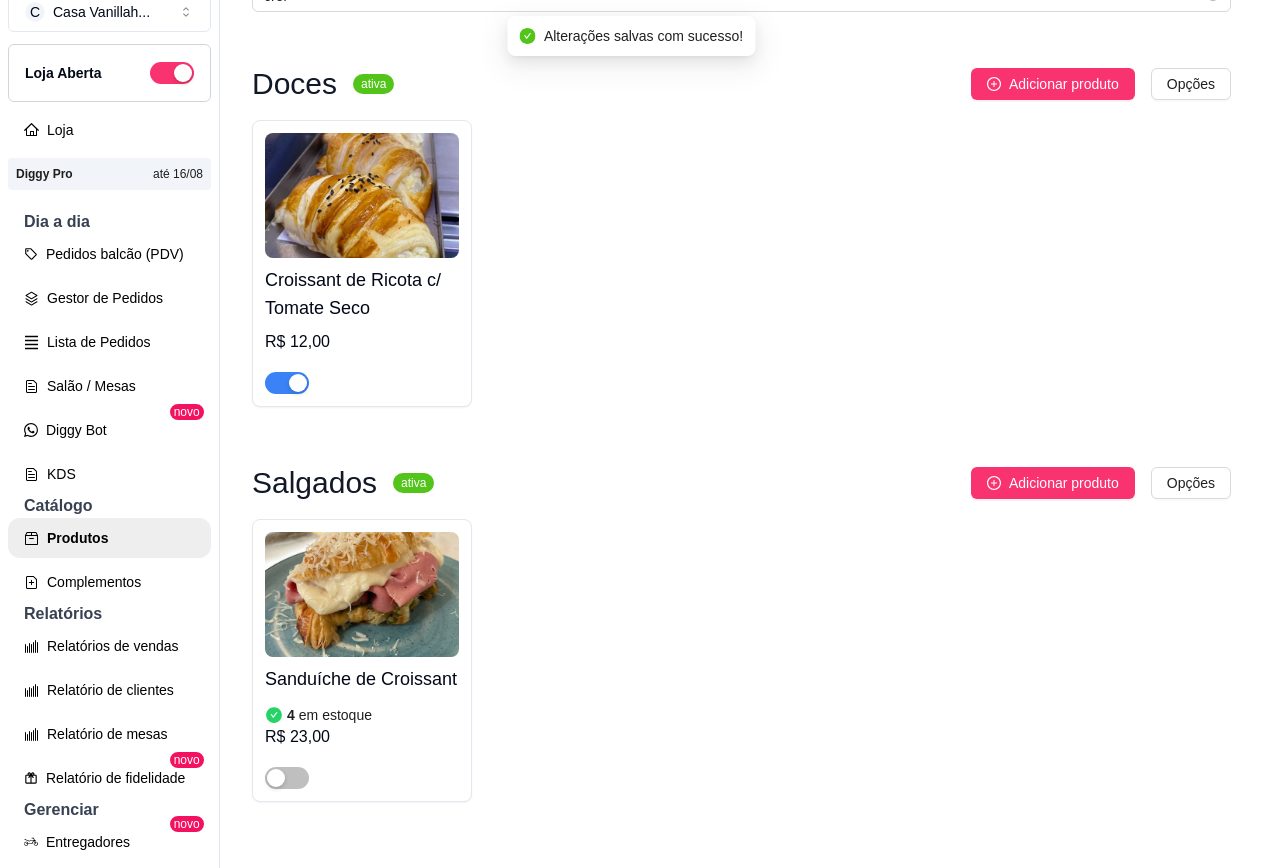 scroll, scrollTop: 0, scrollLeft: 0, axis: both 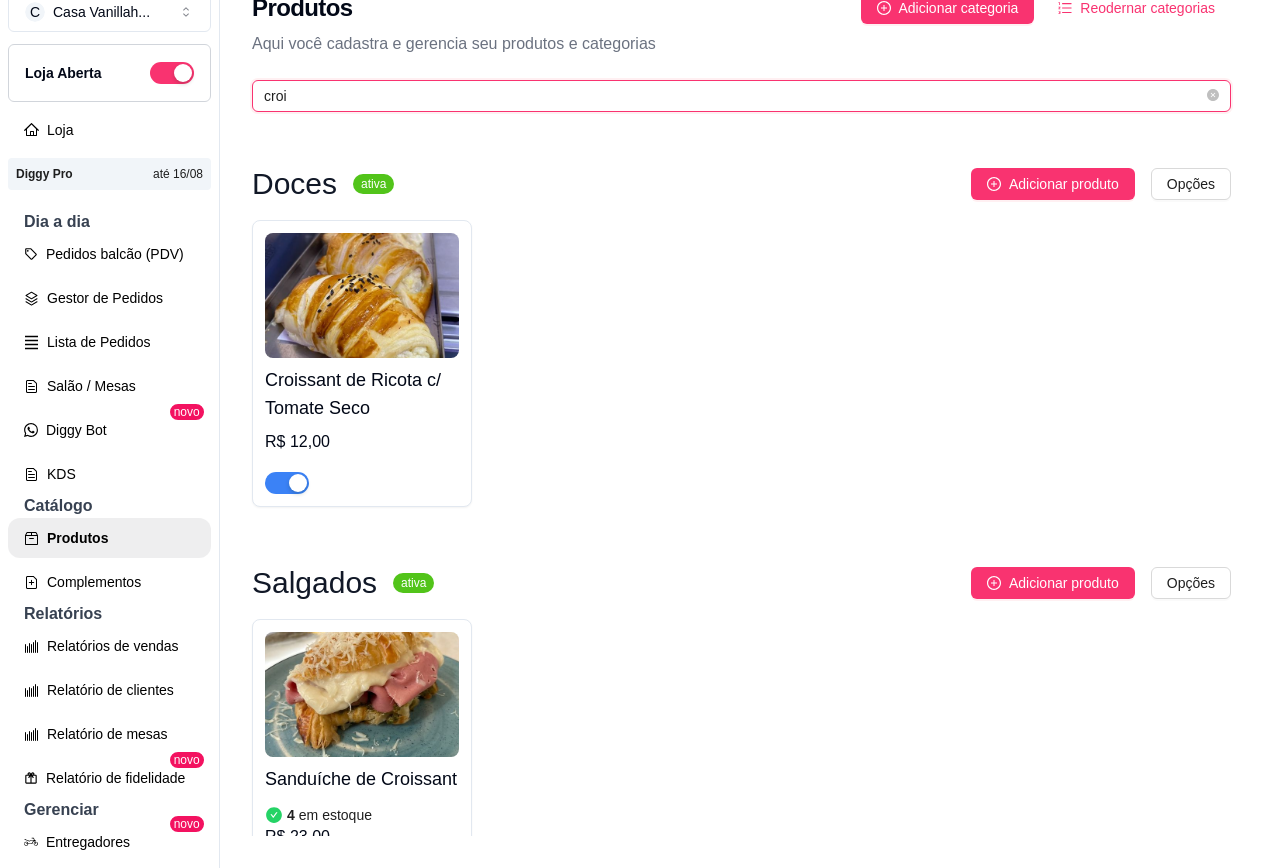 click on "croi" at bounding box center [733, 96] 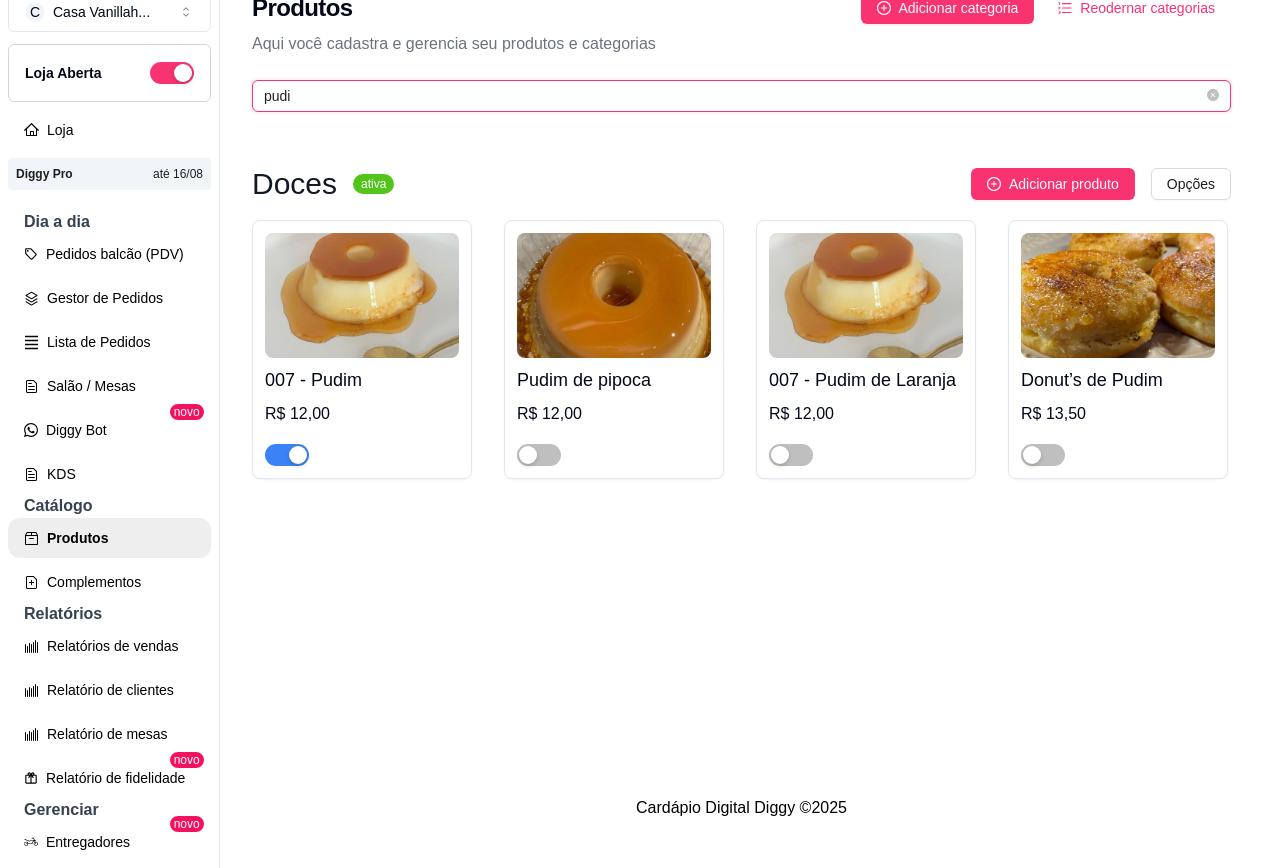 type on "pudi" 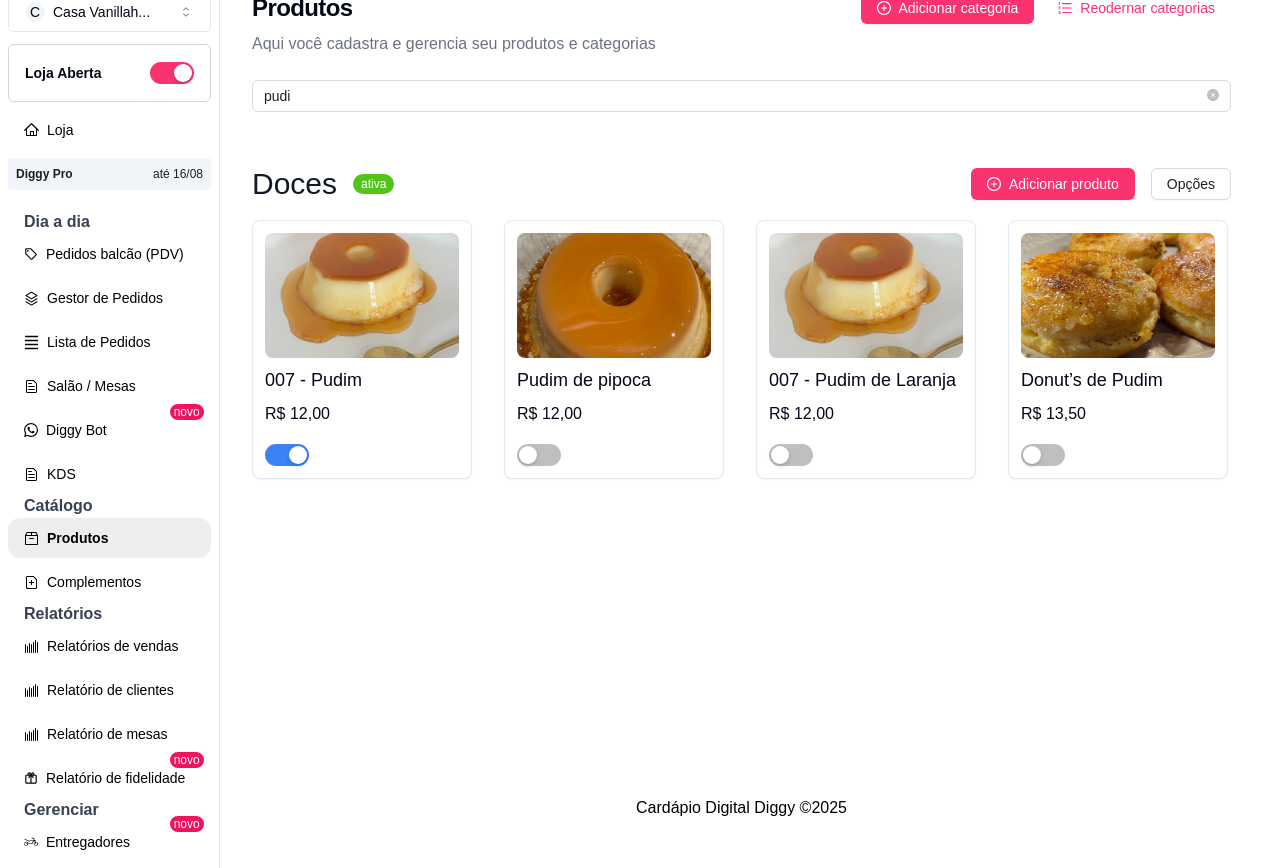click at bounding box center (866, 295) 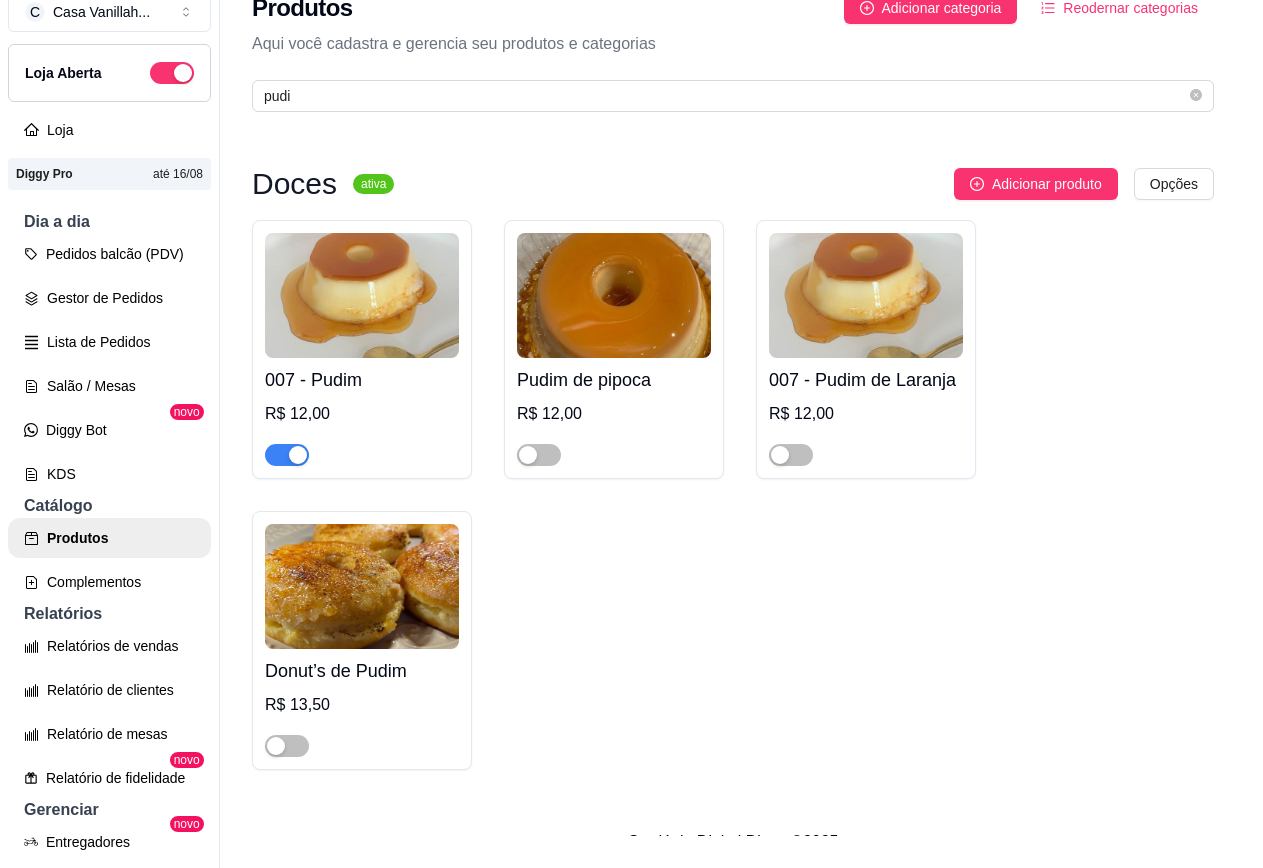 type 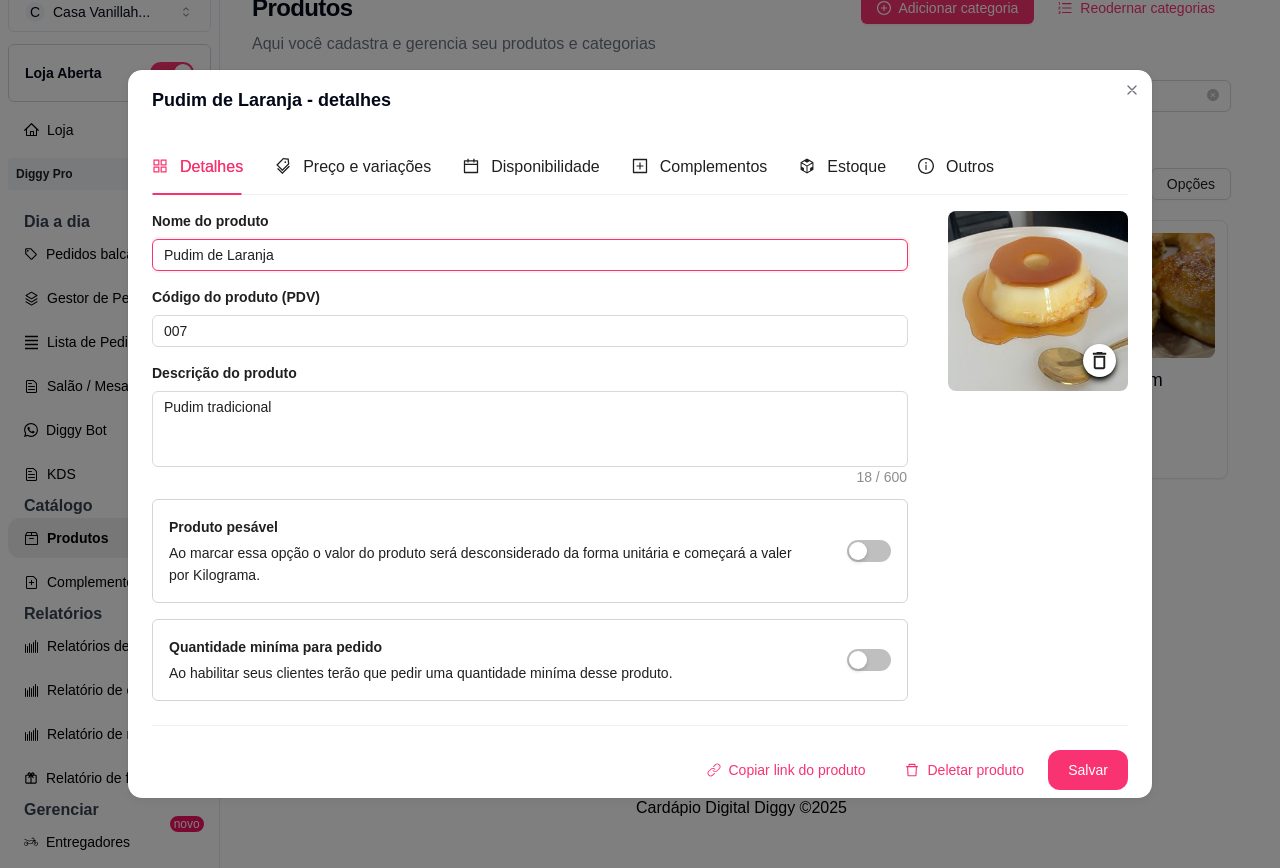 click on "Pudim de Laranja" at bounding box center (530, 255) 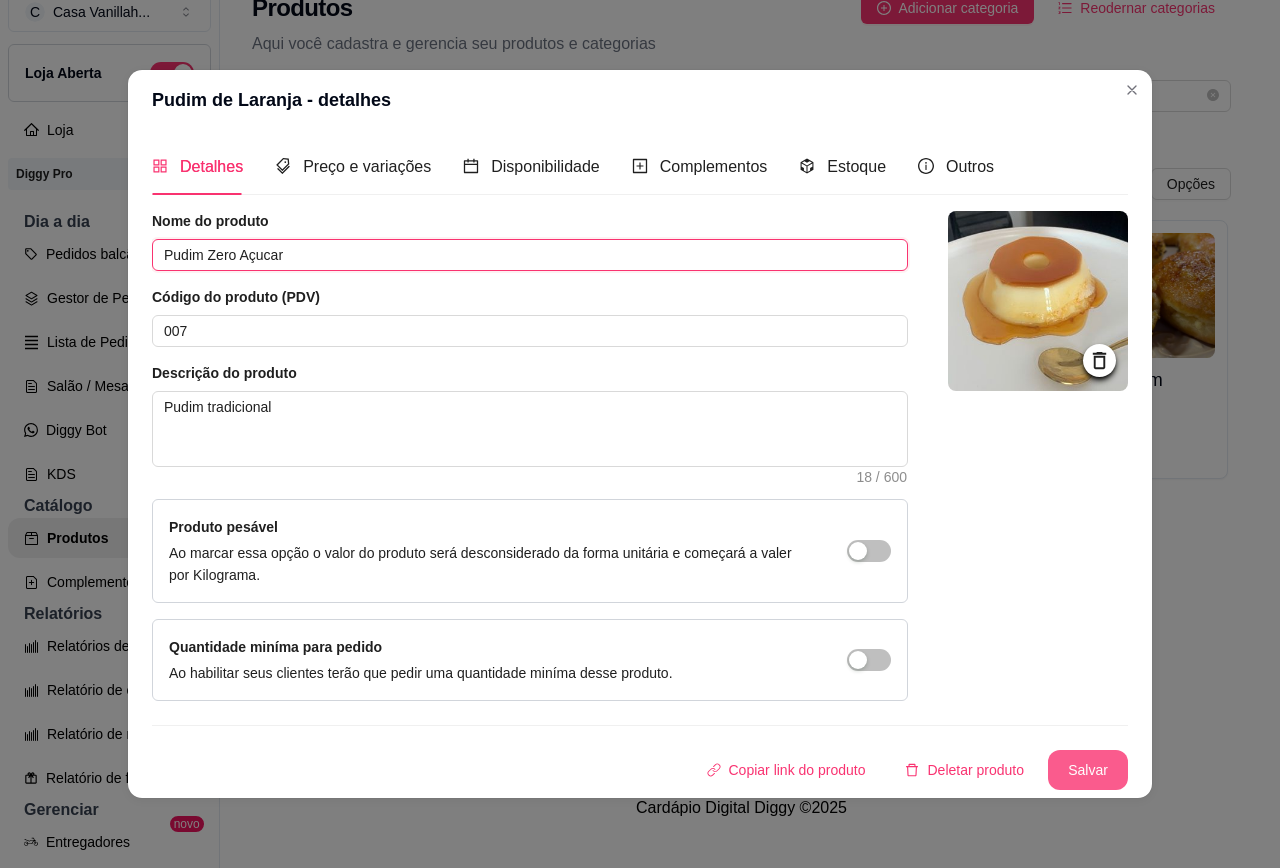 type on "Pudim Zero Açucar" 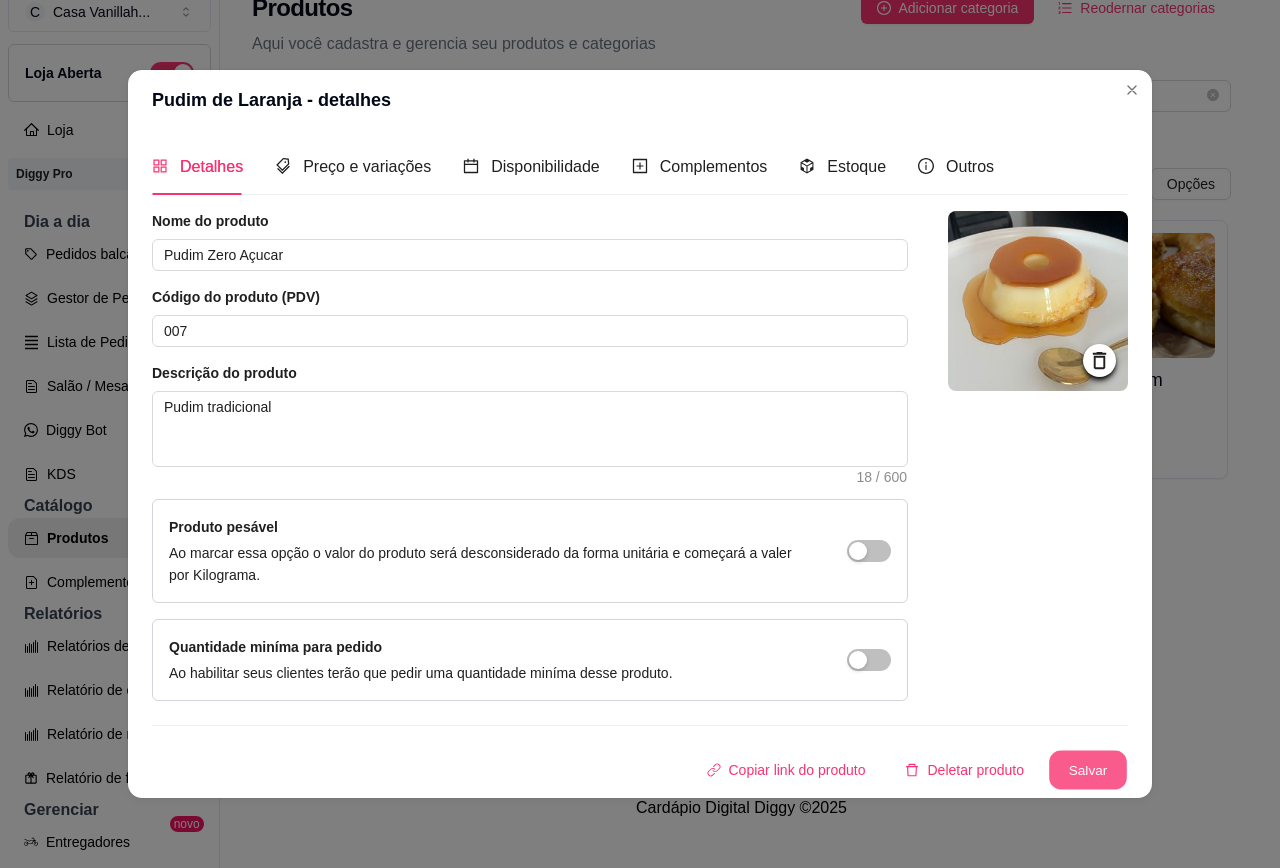 click on "Salvar" at bounding box center (1088, 770) 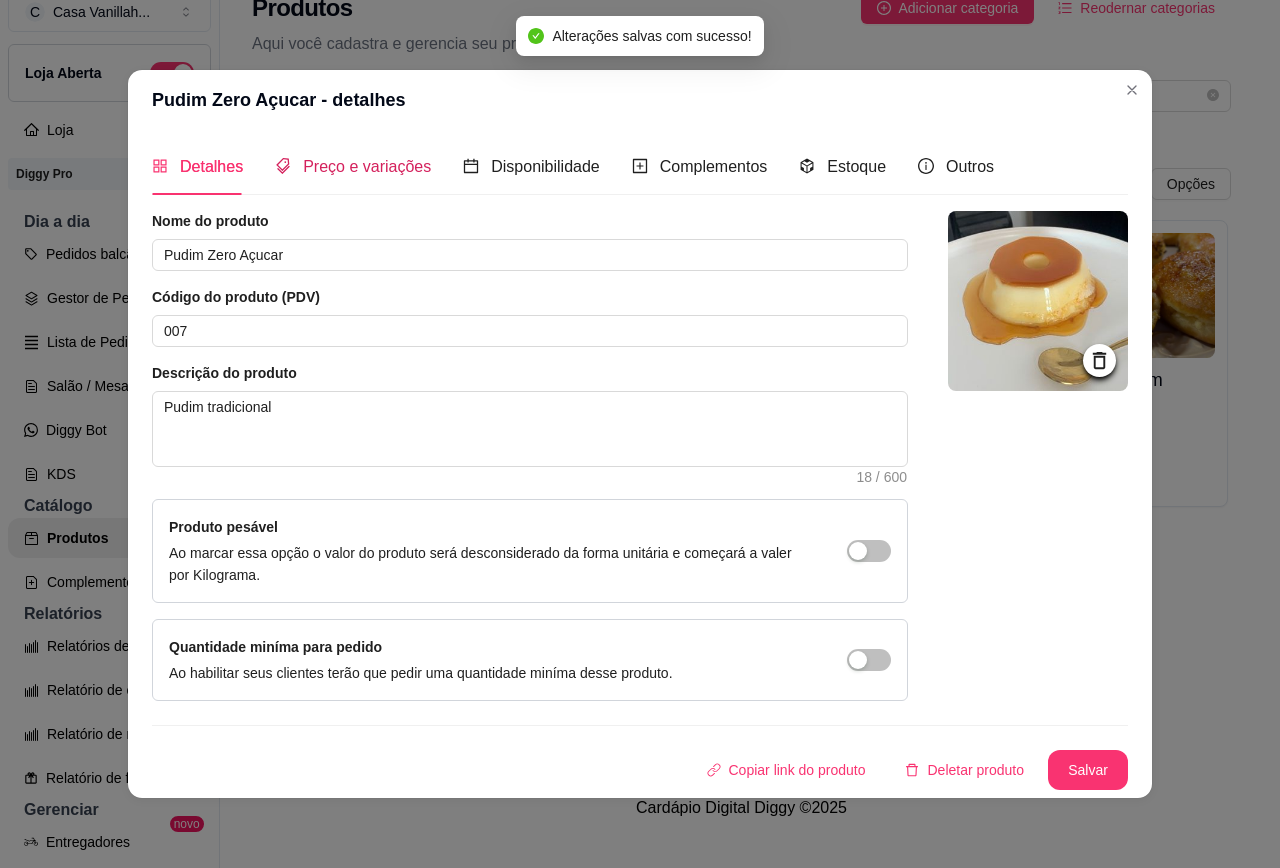 click on "Preço e variações" at bounding box center [367, 166] 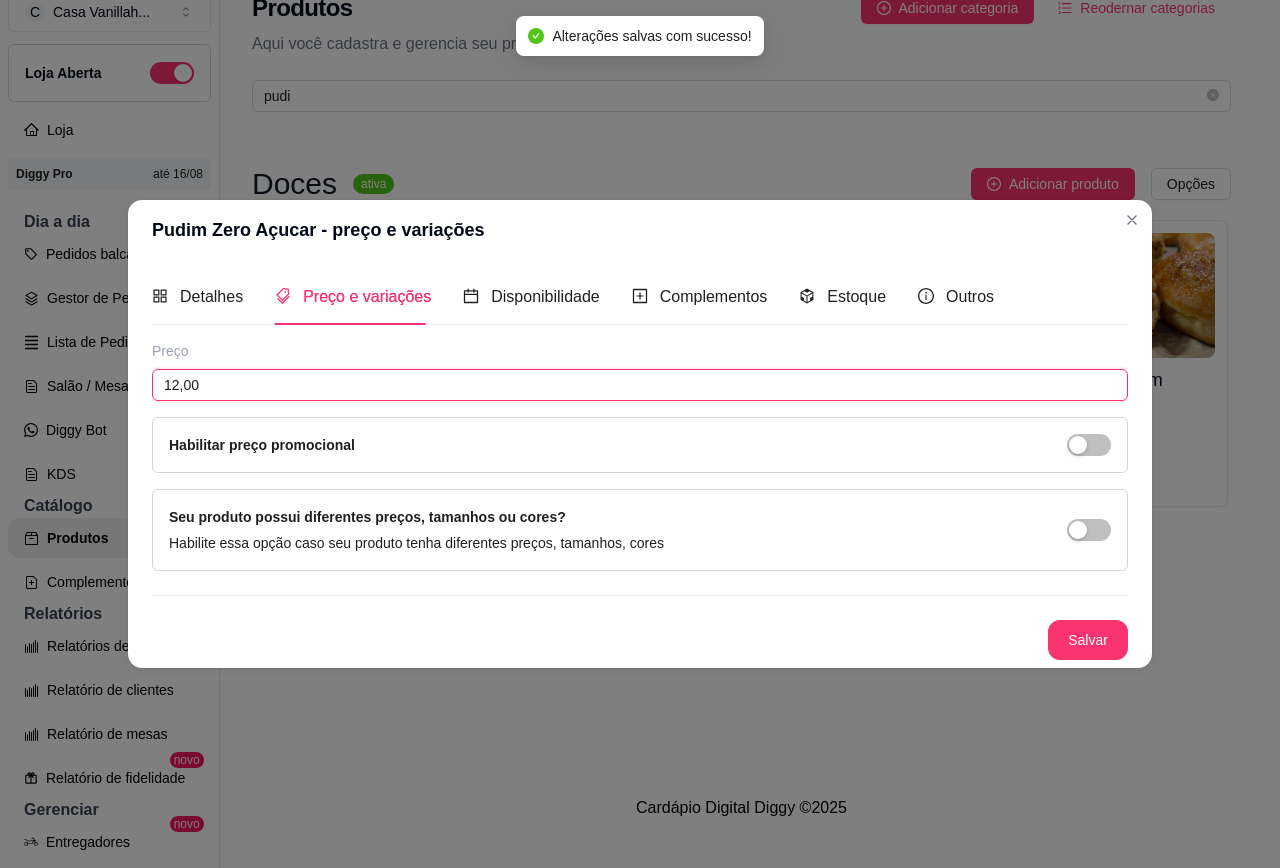 click on "12,00" at bounding box center [640, 385] 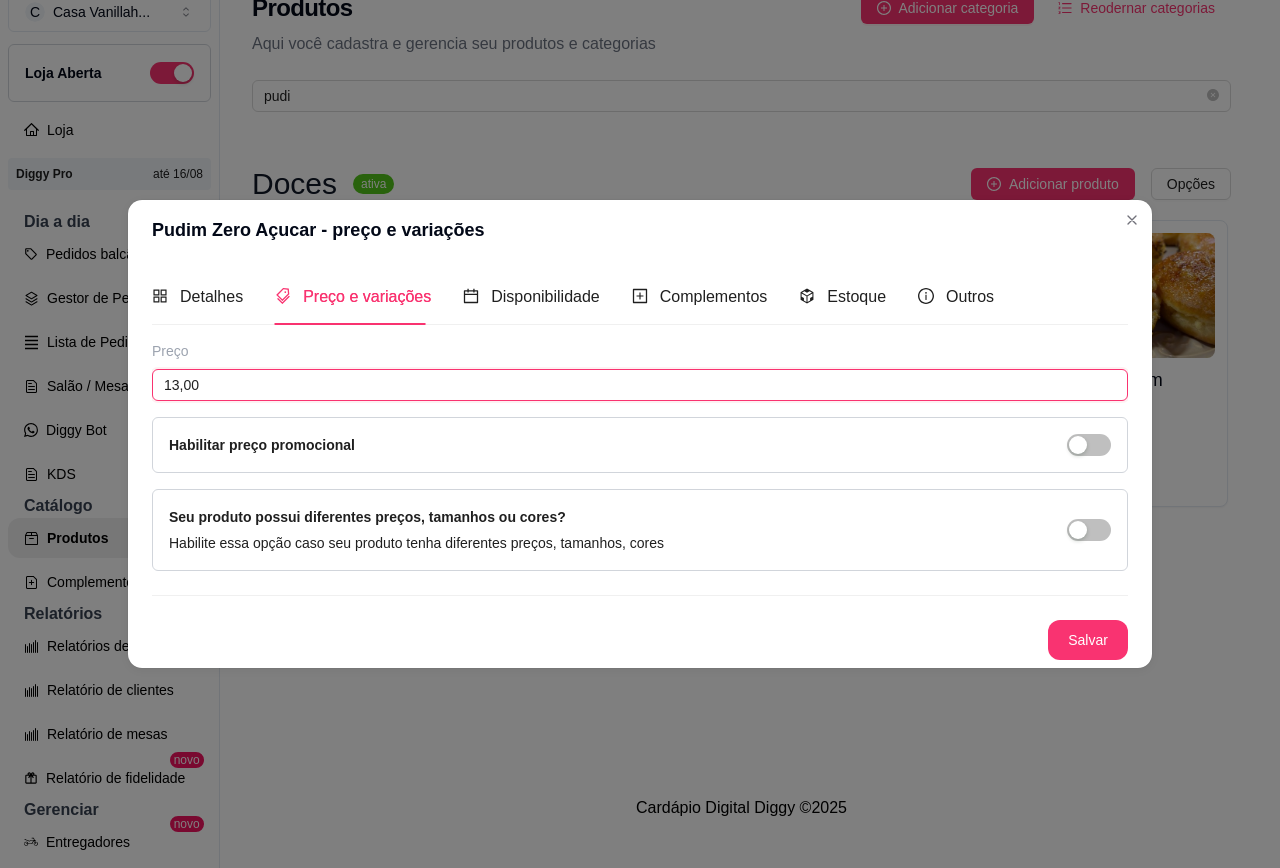 type on "13,00" 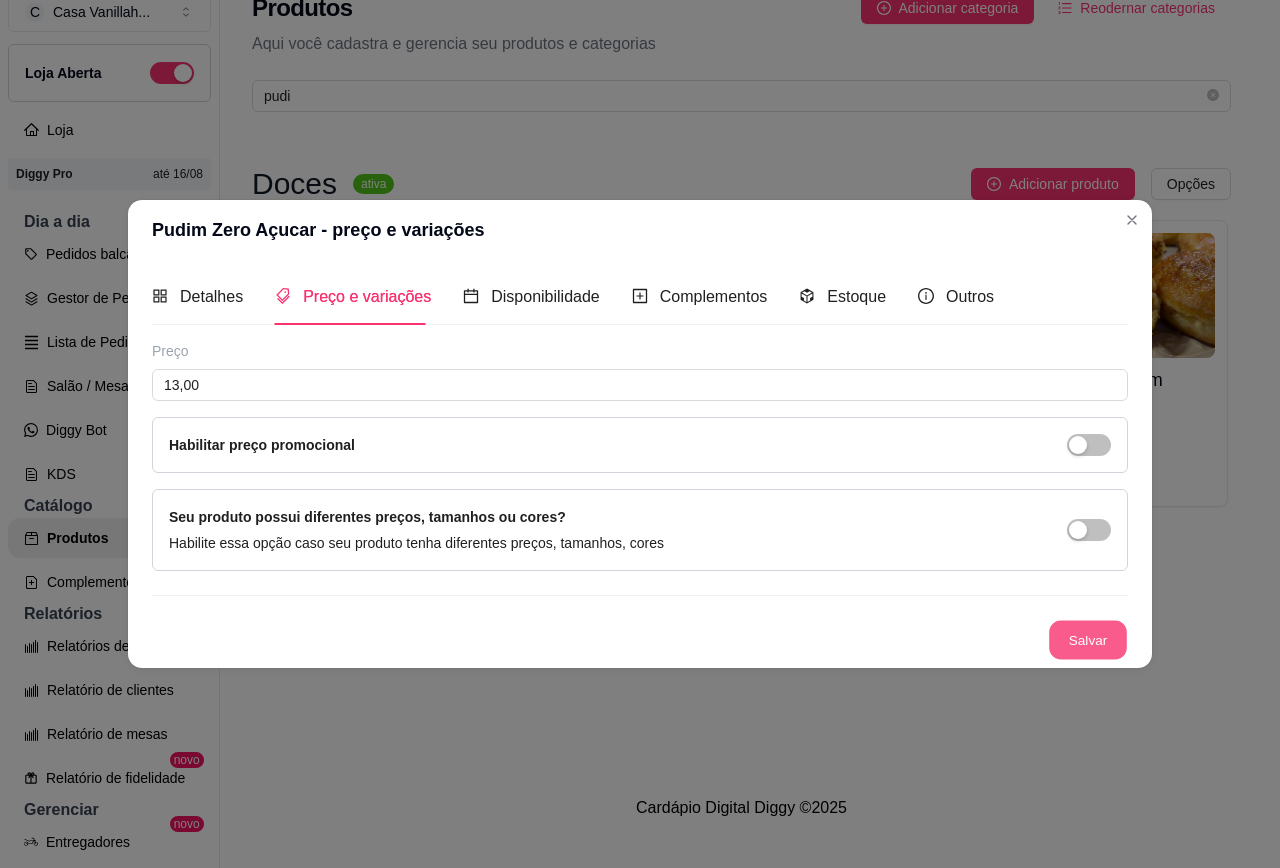 click on "Salvar" at bounding box center [1088, 640] 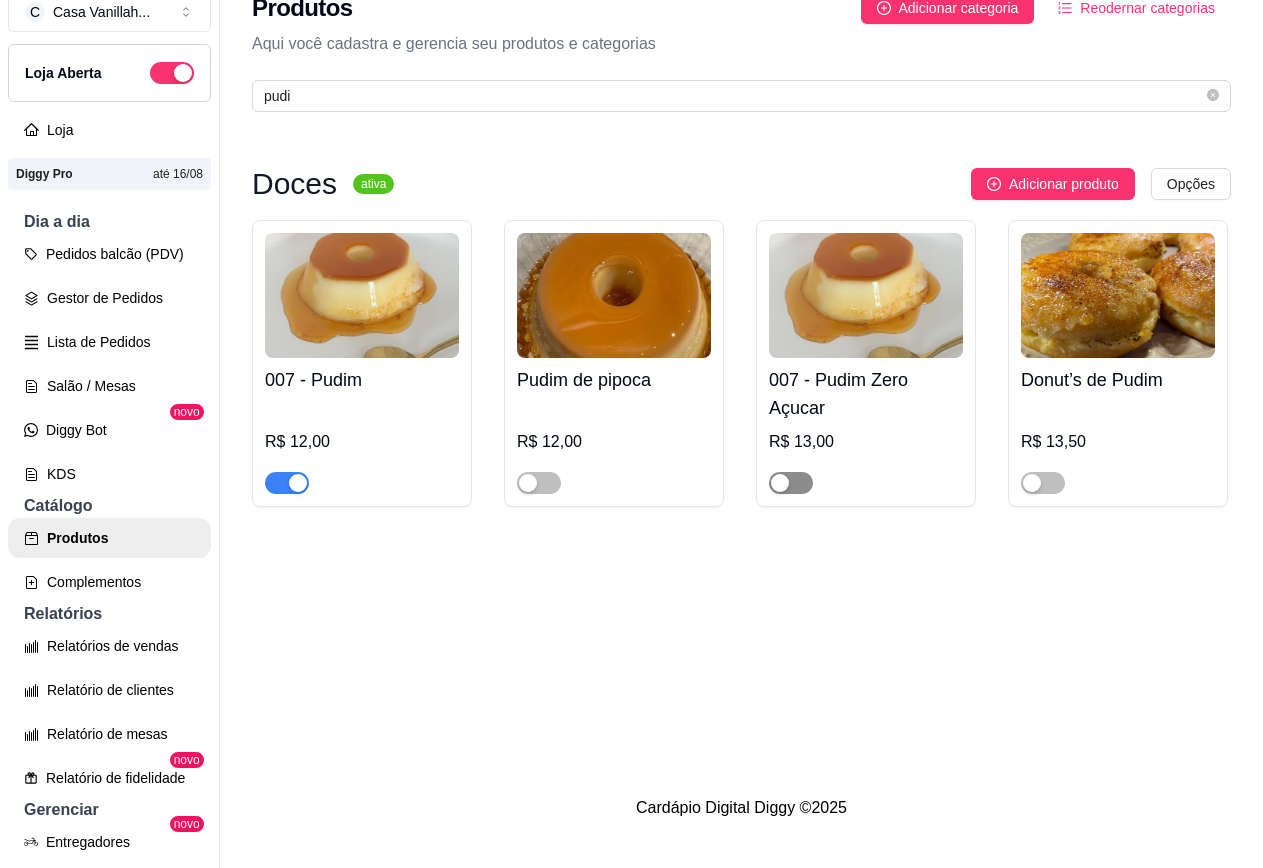 click at bounding box center [780, 483] 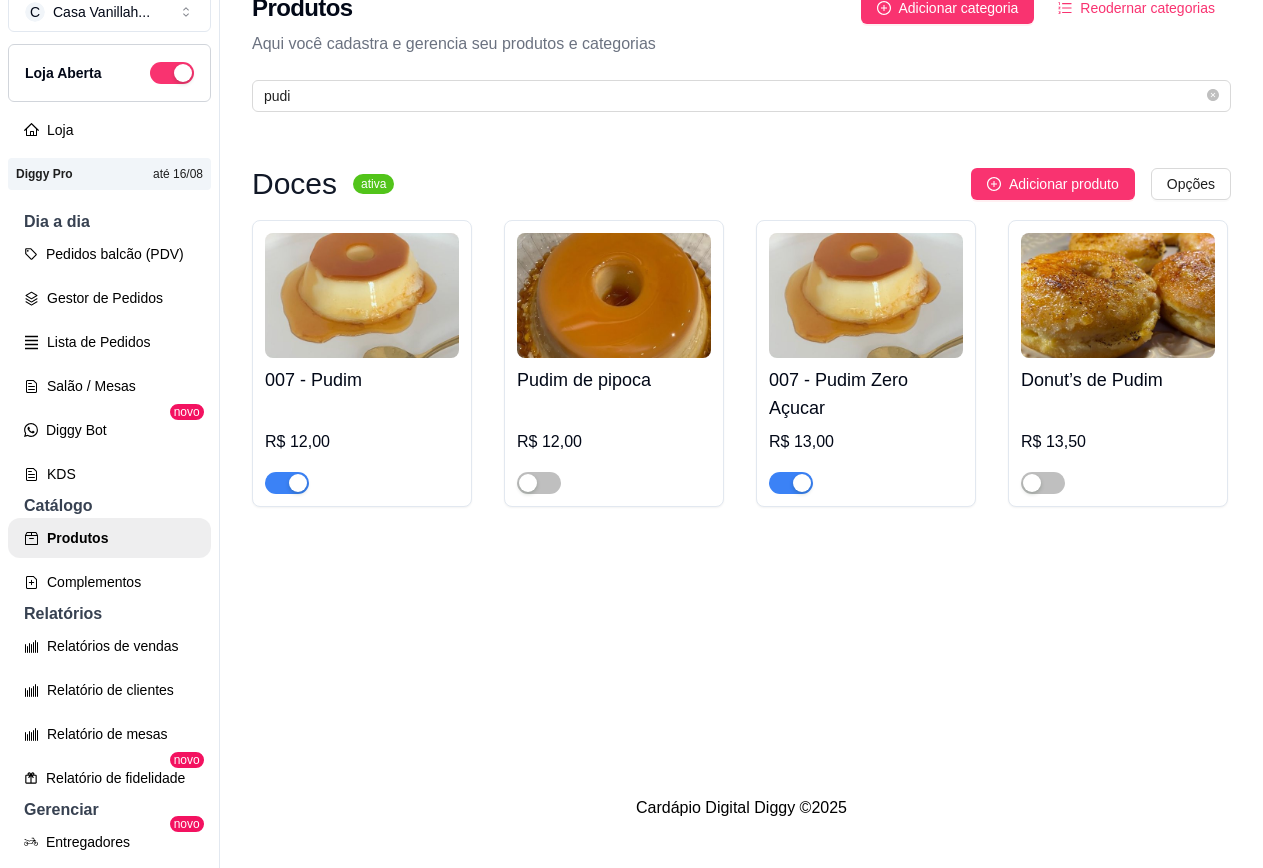 click at bounding box center (866, 295) 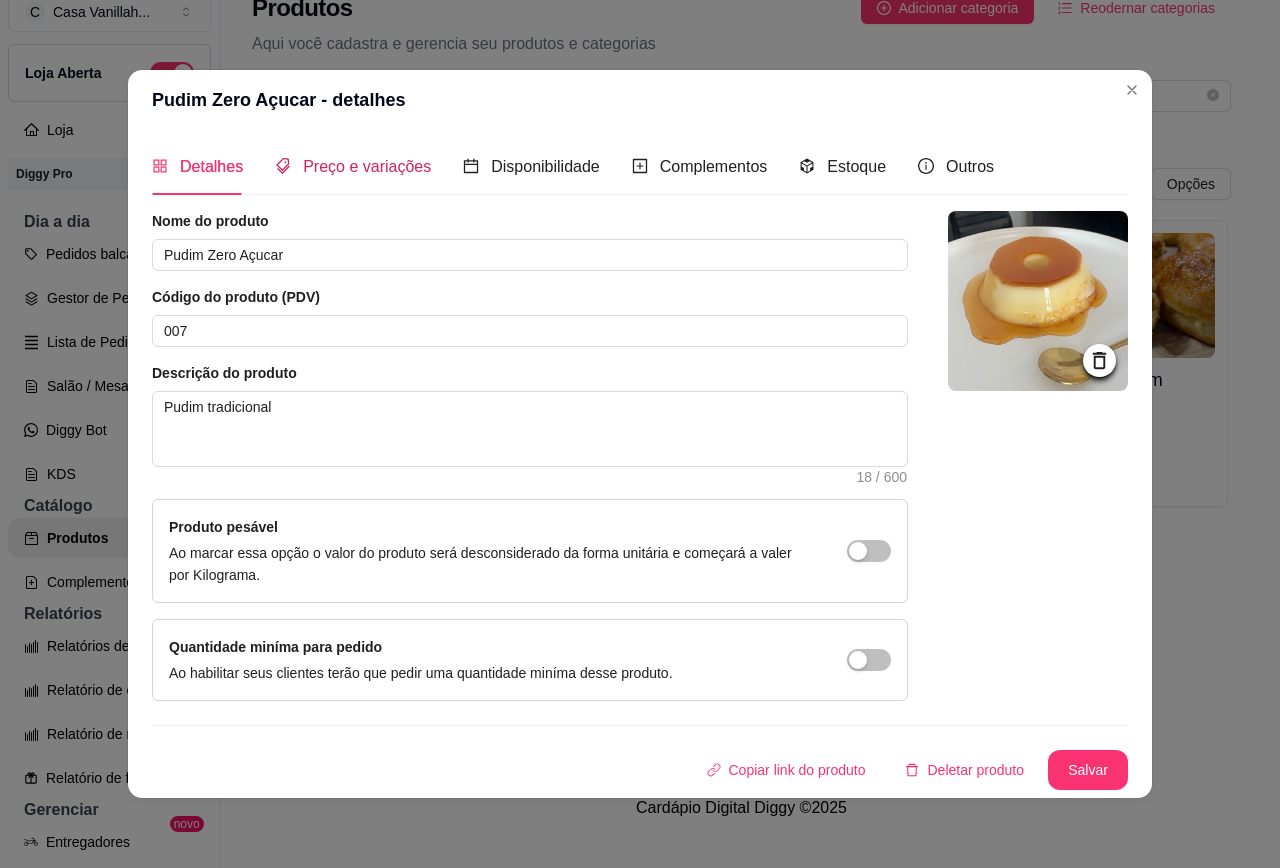 click on "Preço e variações" at bounding box center (353, 166) 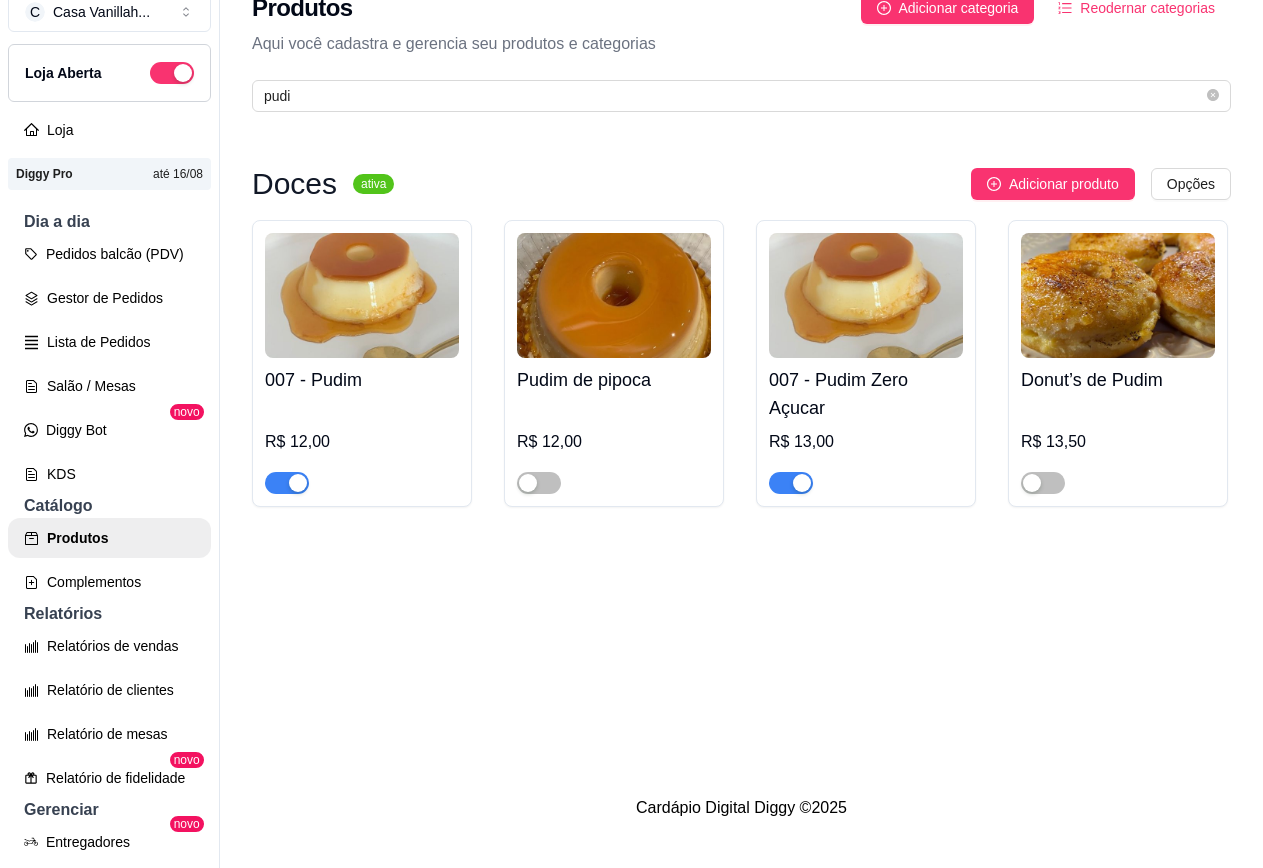 click on "007 - Pudim    R$ 12,00 Pudim de pipoca    R$ 12,00 007 - Pudim Zero Açucar   R$ 13,00 Donut’s de Pudim   R$ 13,50" at bounding box center (741, 363) 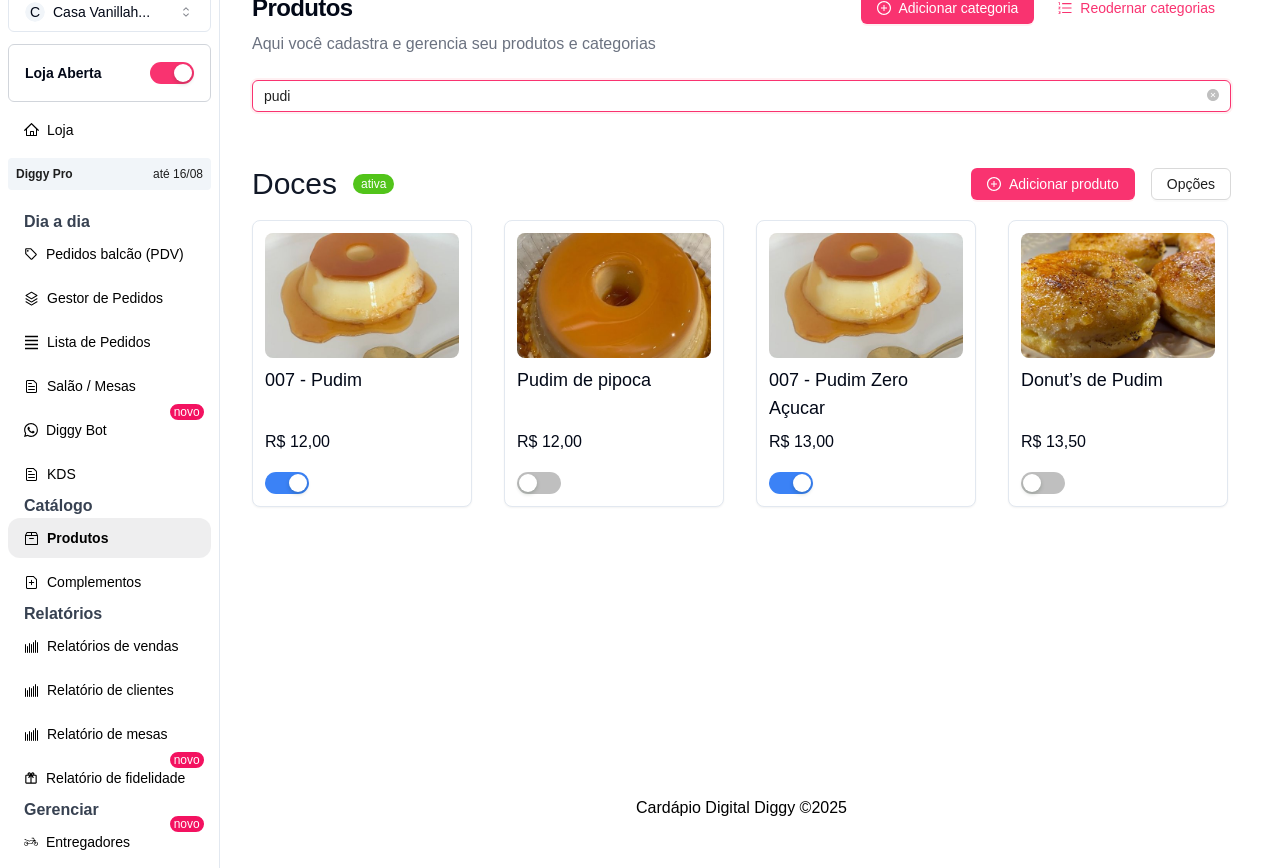 click on "pudi" at bounding box center [733, 96] 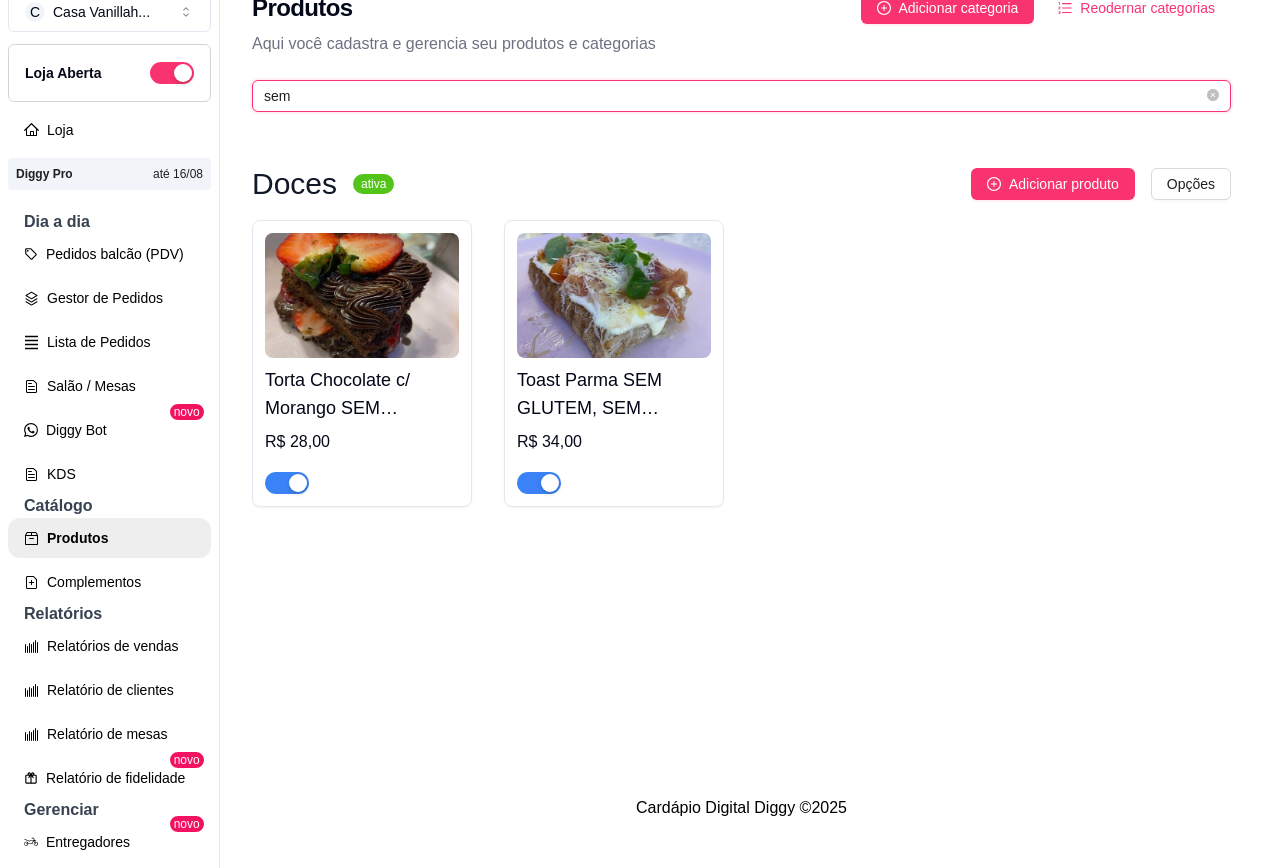 type on "sem" 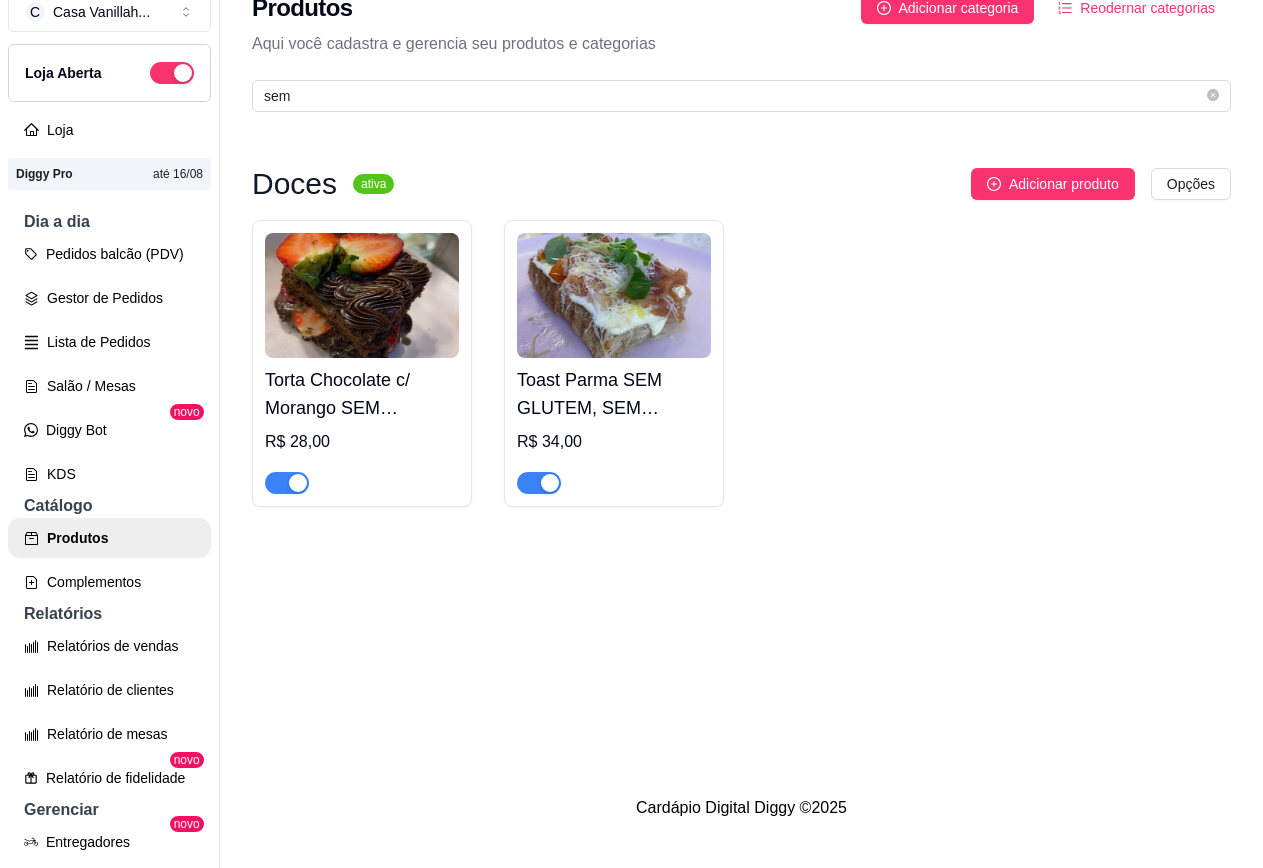 click at bounding box center (362, 295) 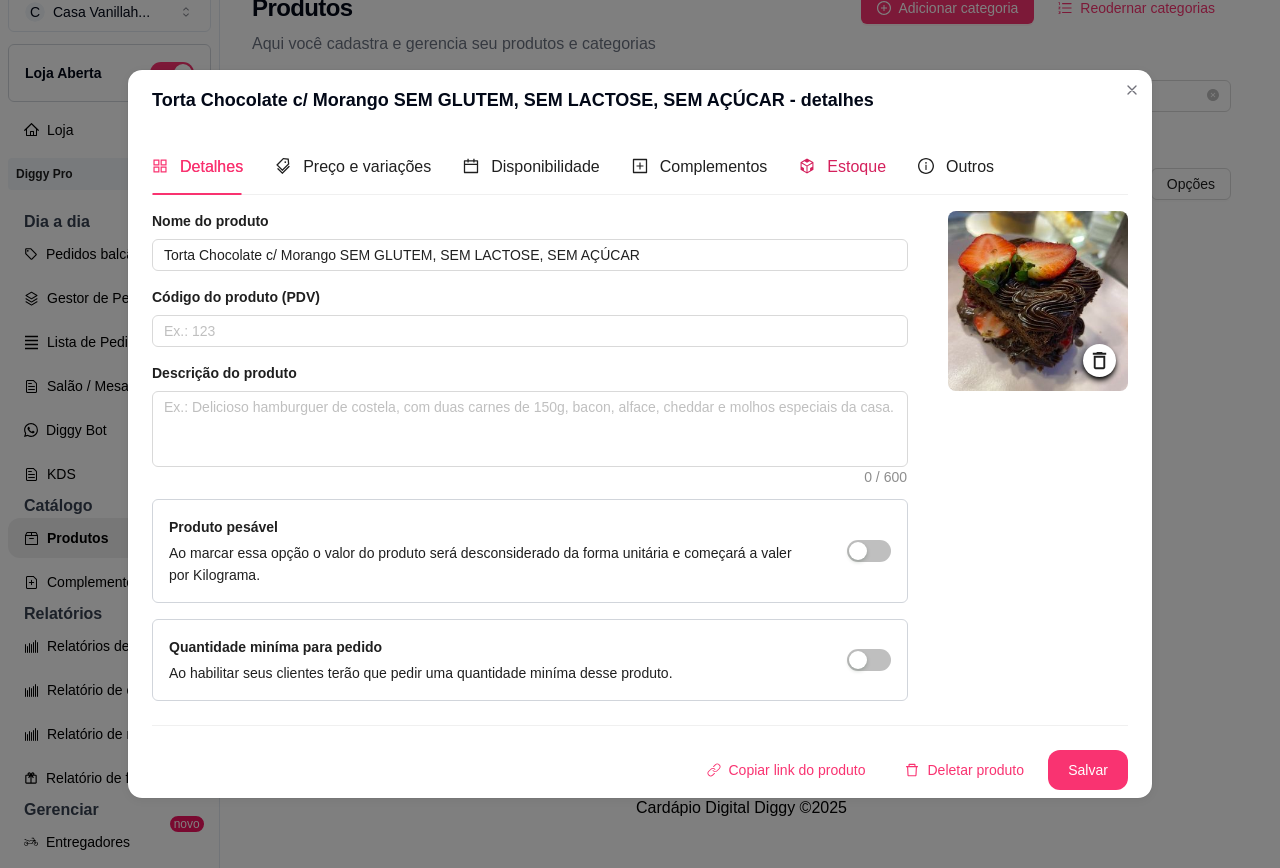 click on "Estoque" at bounding box center [856, 166] 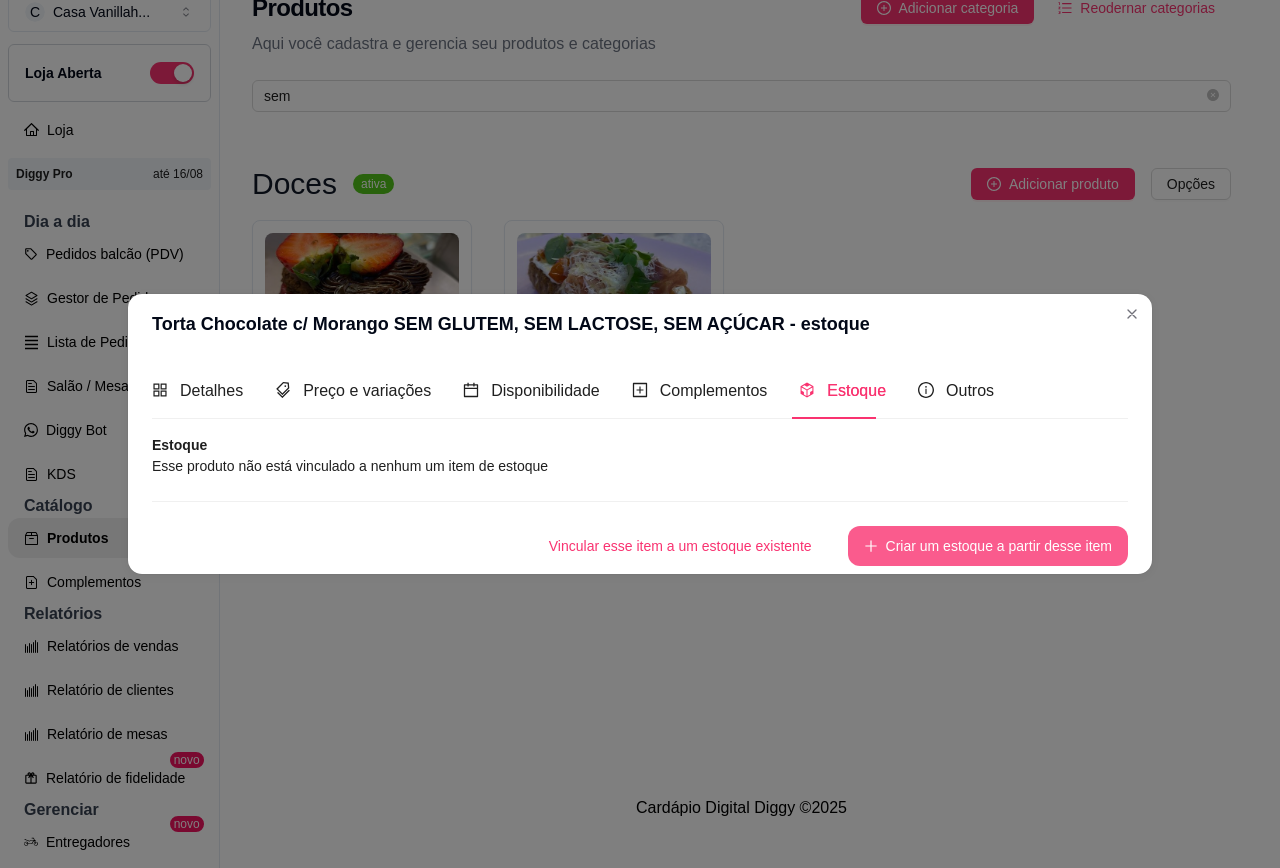 click on "Criar um estoque a partir desse item" at bounding box center (988, 546) 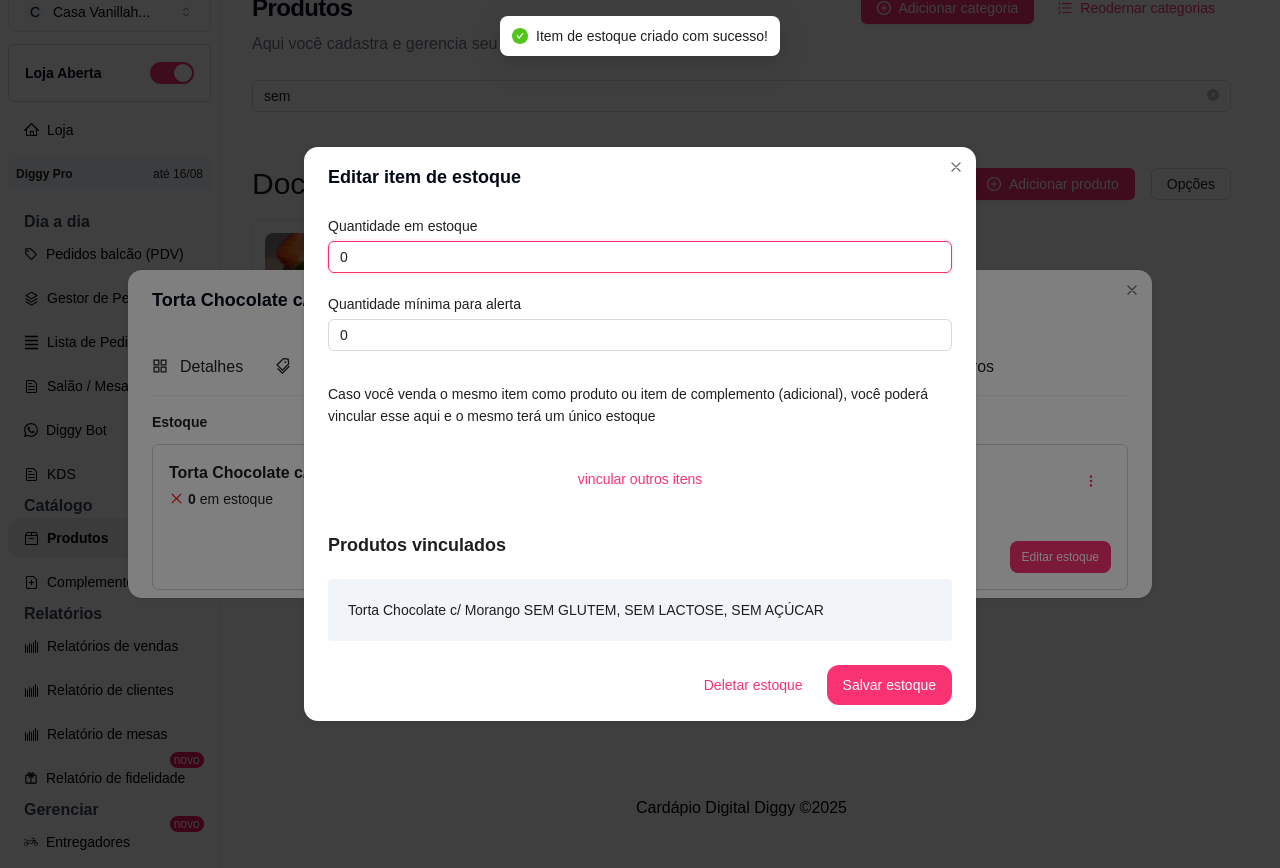 click on "0" at bounding box center [640, 257] 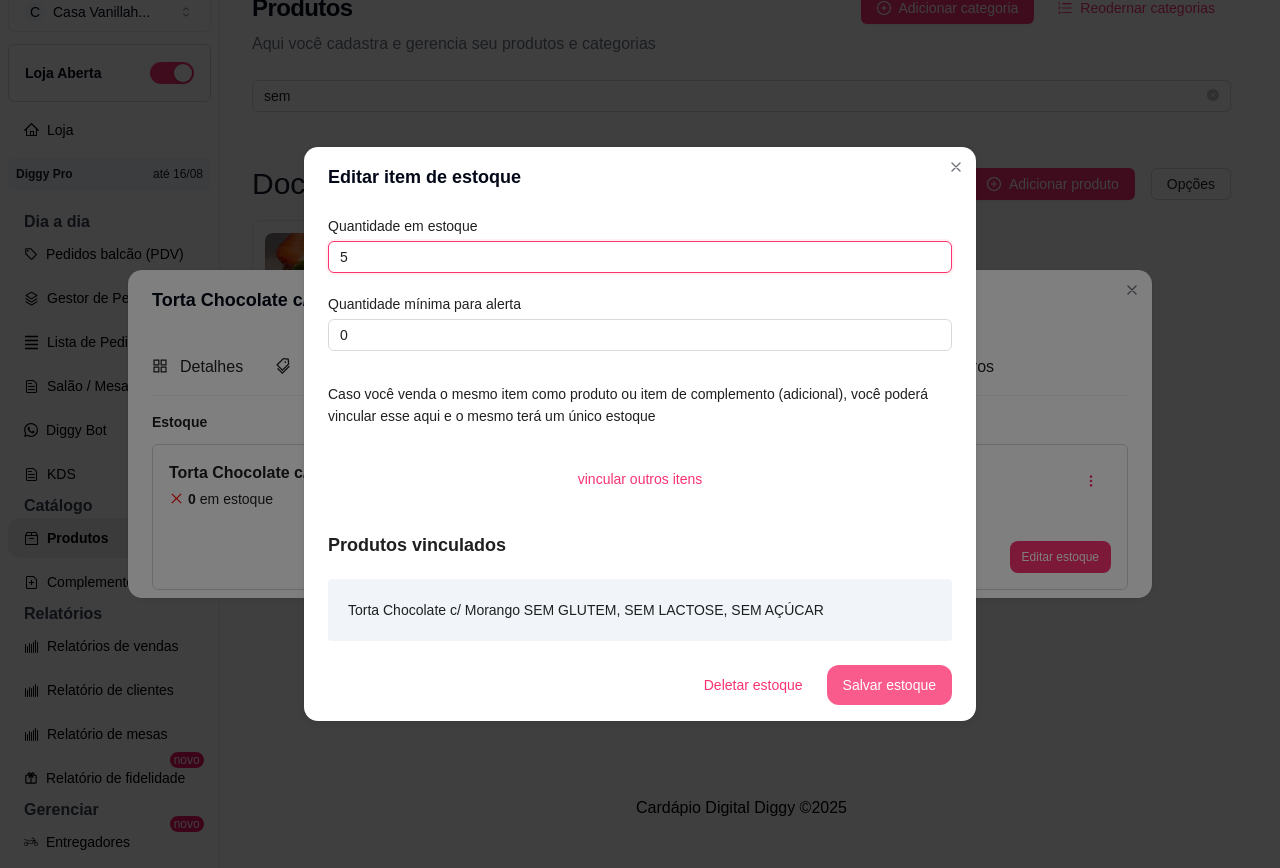 type on "5" 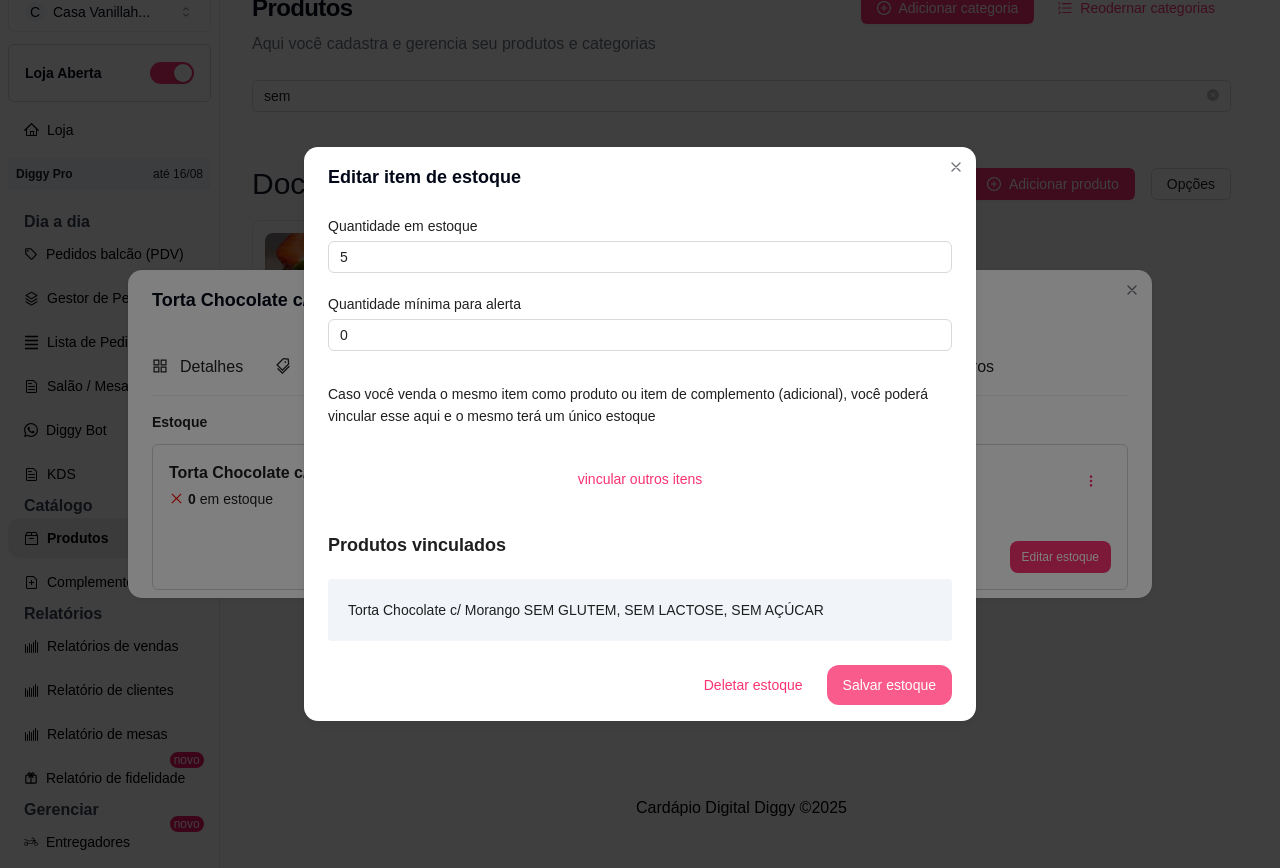 click on "Salvar estoque" at bounding box center [889, 685] 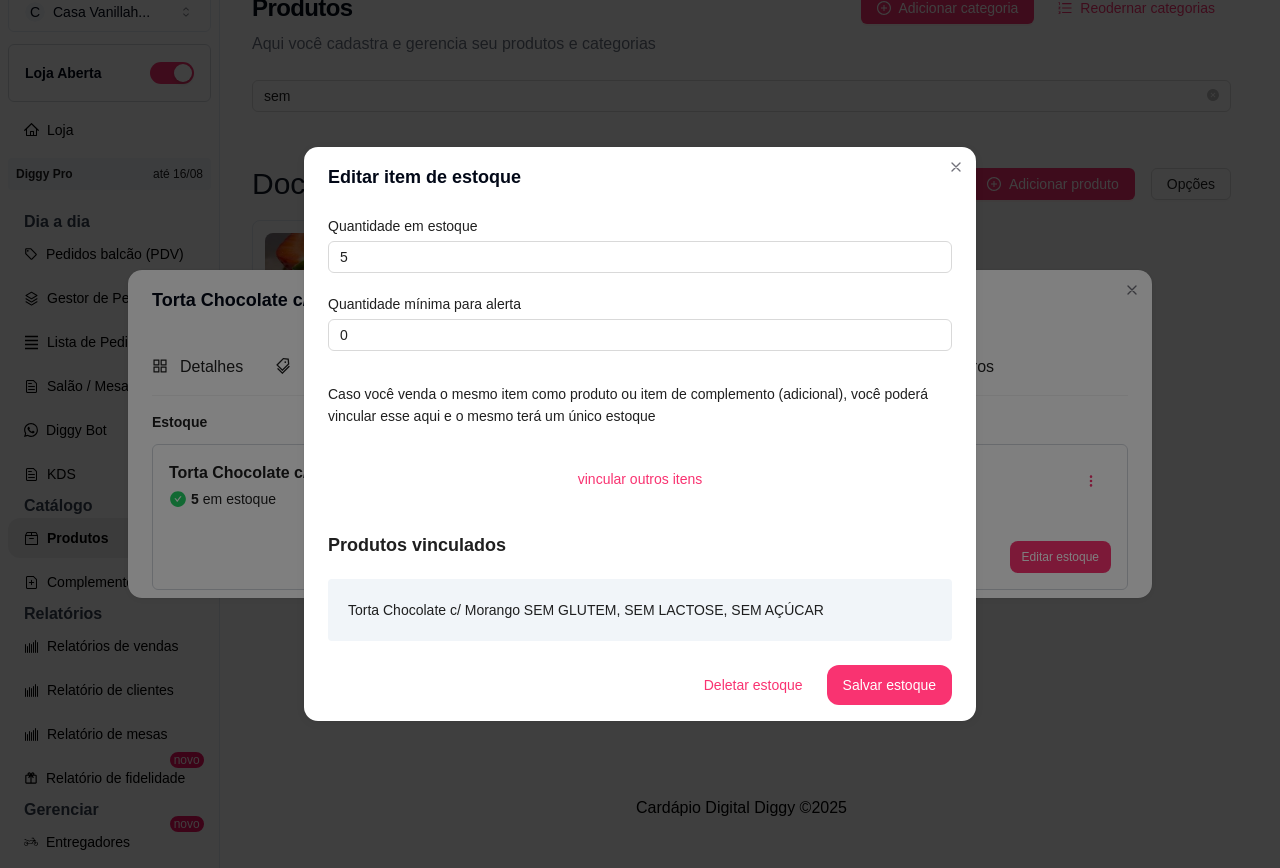 click on "Editar item de estoque" at bounding box center [640, 177] 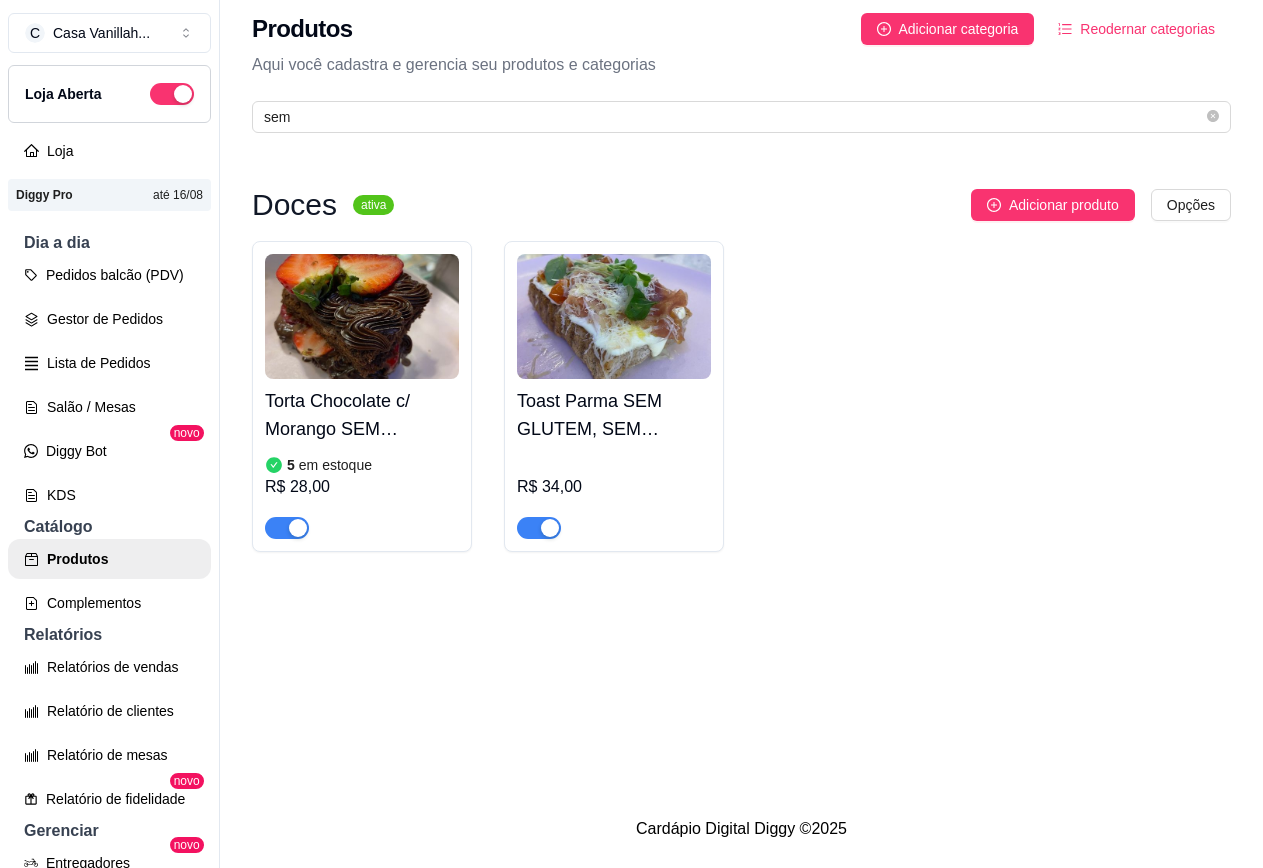 scroll, scrollTop: 0, scrollLeft: 0, axis: both 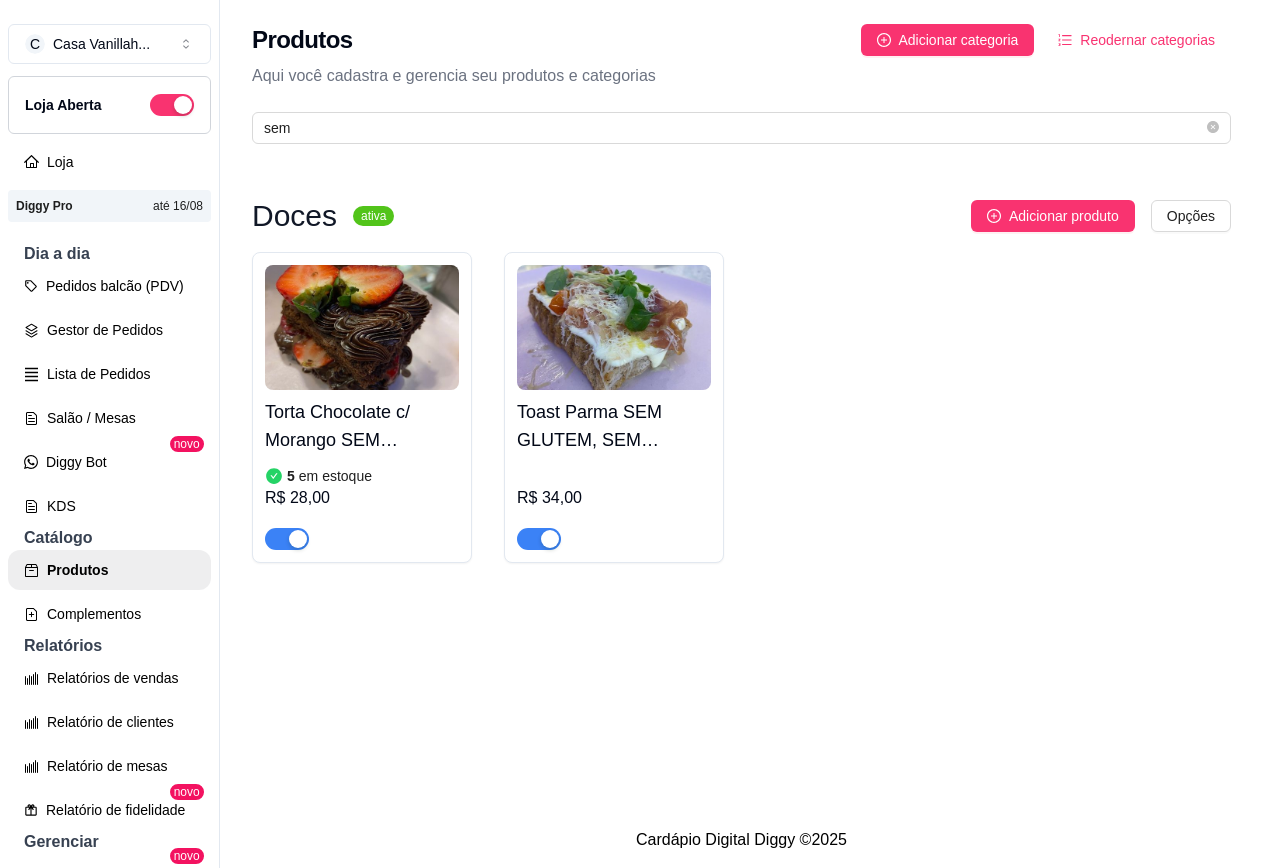 click on "Torta Chocolate c/ Morango SEM GLUTEM, SEM LACTOSE, SEM AÇÚCAR    5 em estoque R$ 28,00 Toast Parma SEM GLUTEM, SEM LACTOSE, SEM AÇÚCAR    R$ 34,00" at bounding box center [741, 407] 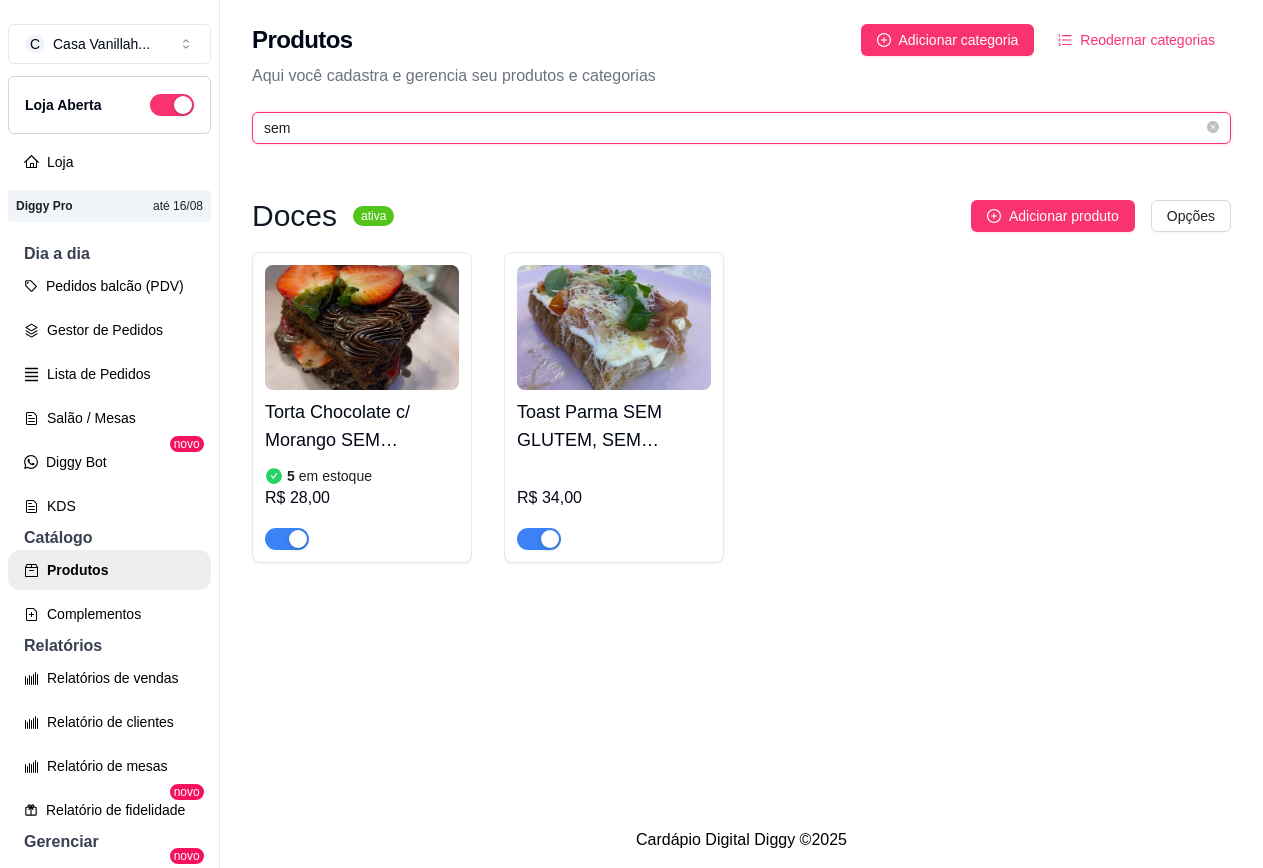 click on "sem" at bounding box center [733, 128] 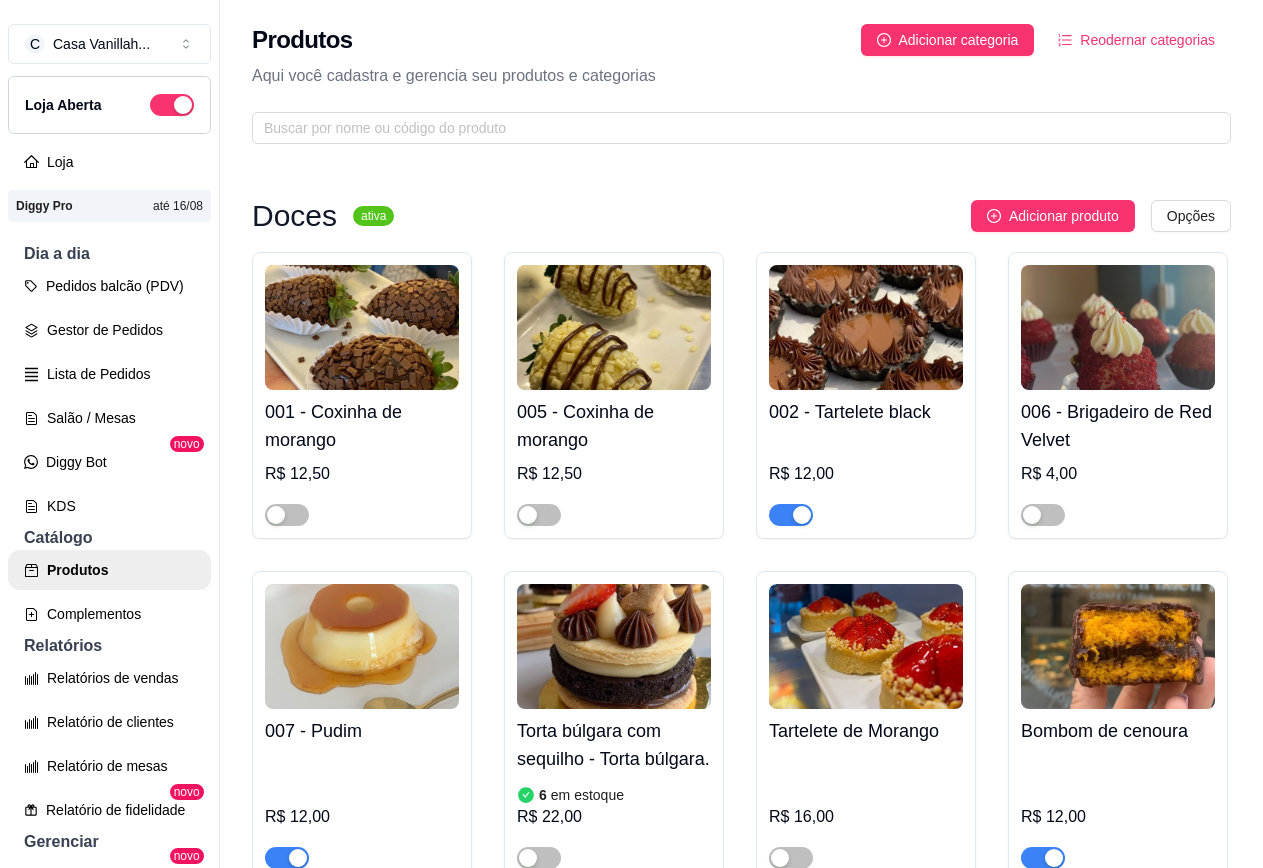 click on "Doces  ativa Adicionar produto Opções 001 - Coxinha de morango    R$ 12,50 005 - Coxinha de morango    R$ 12,50 002 - Tartelete black    R$ 12,00 006 - Brigadeiro de Red Velvet     R$ 4,00 007 - Pudim    R$ 12,00 Torta búlgara com sequilho  - Torta búlgara.   6 em estoque R$ 22,00 Tartelete de Morango    R$ 16,00 Bombom de cenoura   R$ 12,00 Bombom de morango   R$ 12,50 Brigadeiro de gorgonzola    R$ 4,50 Cajuzinho    R$ 4,00 Brigadeiro de pipoca    R$ 4,00 Brigadeiro de doce de leite   5 em estoque R$ 4,00 Brigadeiro de café com leite    3 em estoque R$ 4,00 Brigadeiro de Milho   R$ 4,00 Donut's de Chocolate    R$ 13,50 Torta de cappuccino    2 em estoque R$ 23,00 Torta de Chocolate c/ Cupuaçu    R$ 23,00 Torta Holandesa   R$ 24,00 Torta Doce de Leite c/ Morango   R$ 23,00 Torta Três Chocolates   1 em estoque R$ 24,00 Torta Red Velvet   R$ 23,00 Torta de Chocolate c/ Crocante de Amendoim    1 em estoque R$ 23,00 Entremet de cupuaçu   R$ 23,50 Entremet de doce de leite     13" at bounding box center [741, 6549] 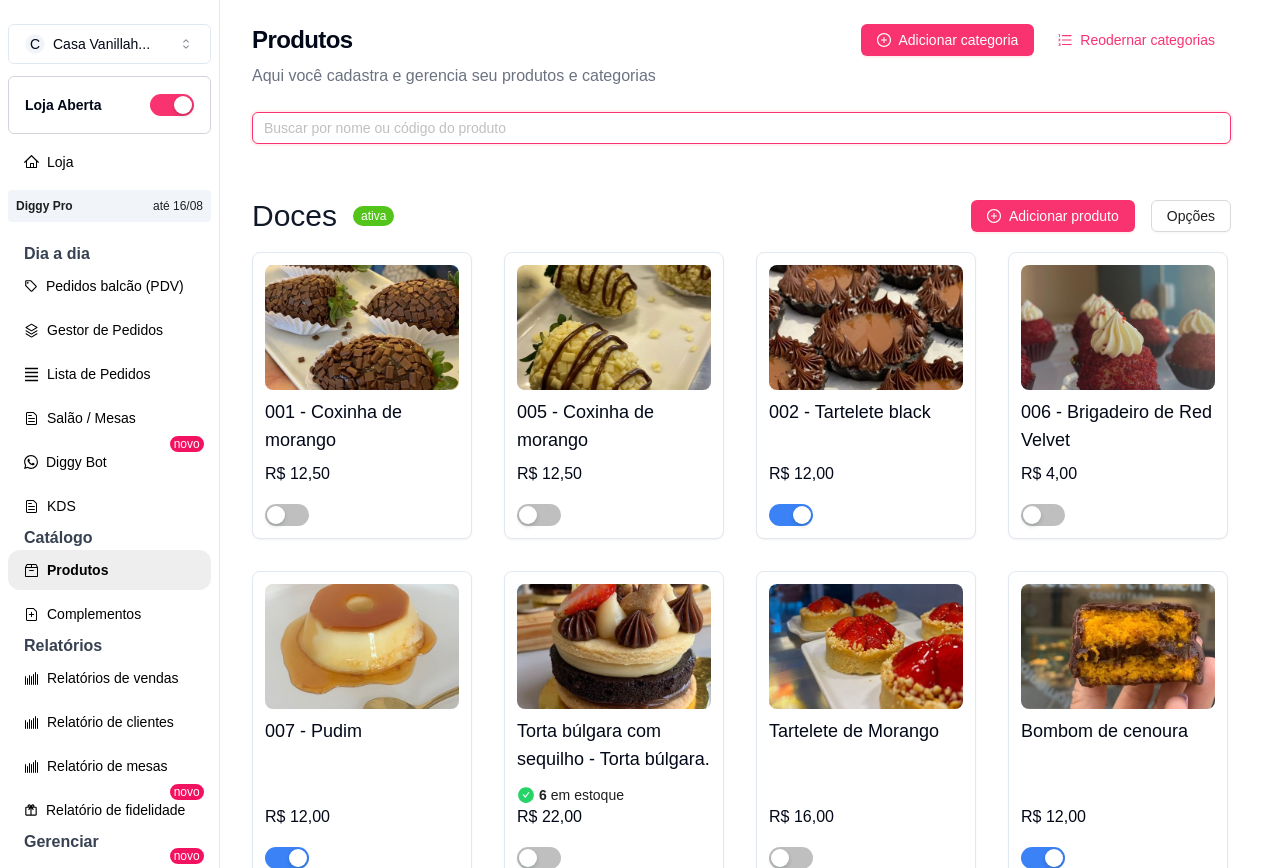 click at bounding box center [733, 128] 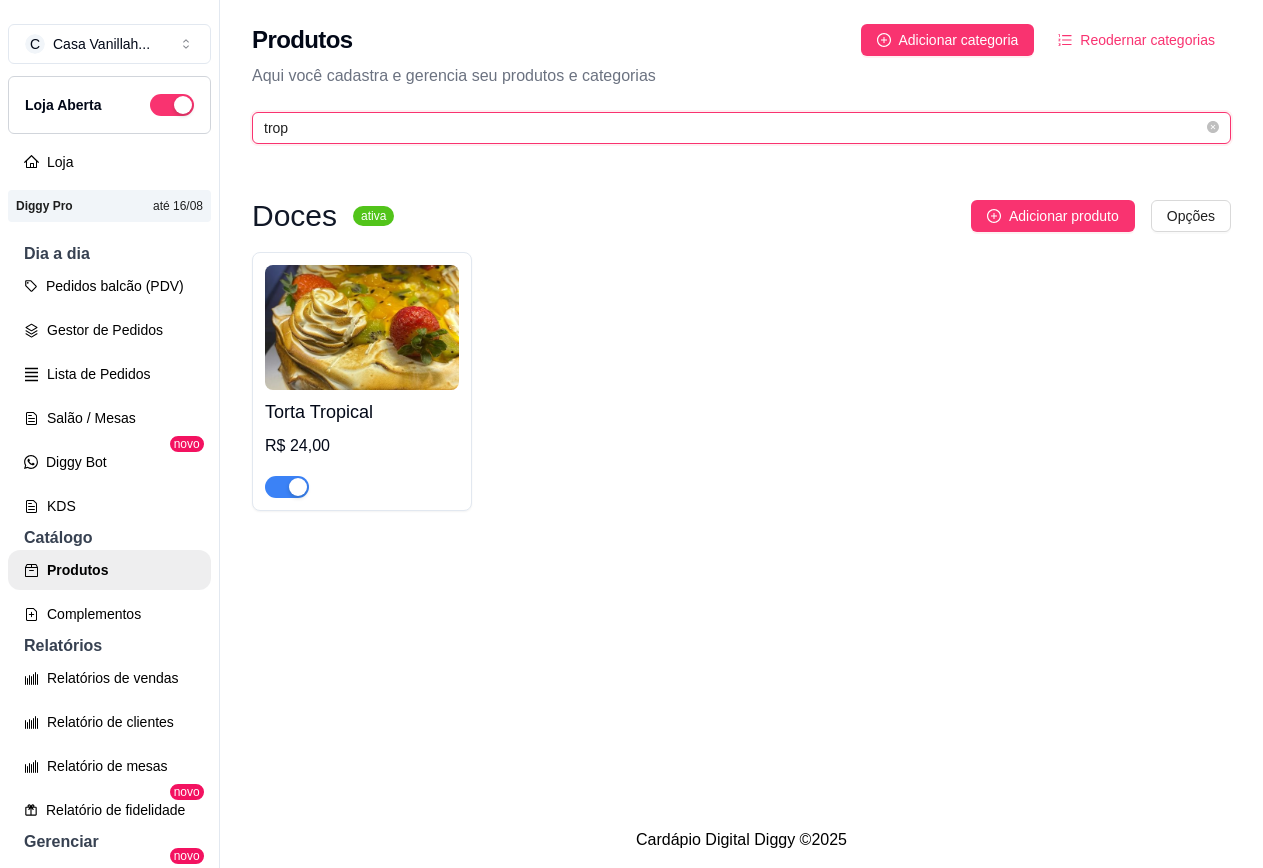 type on "trop" 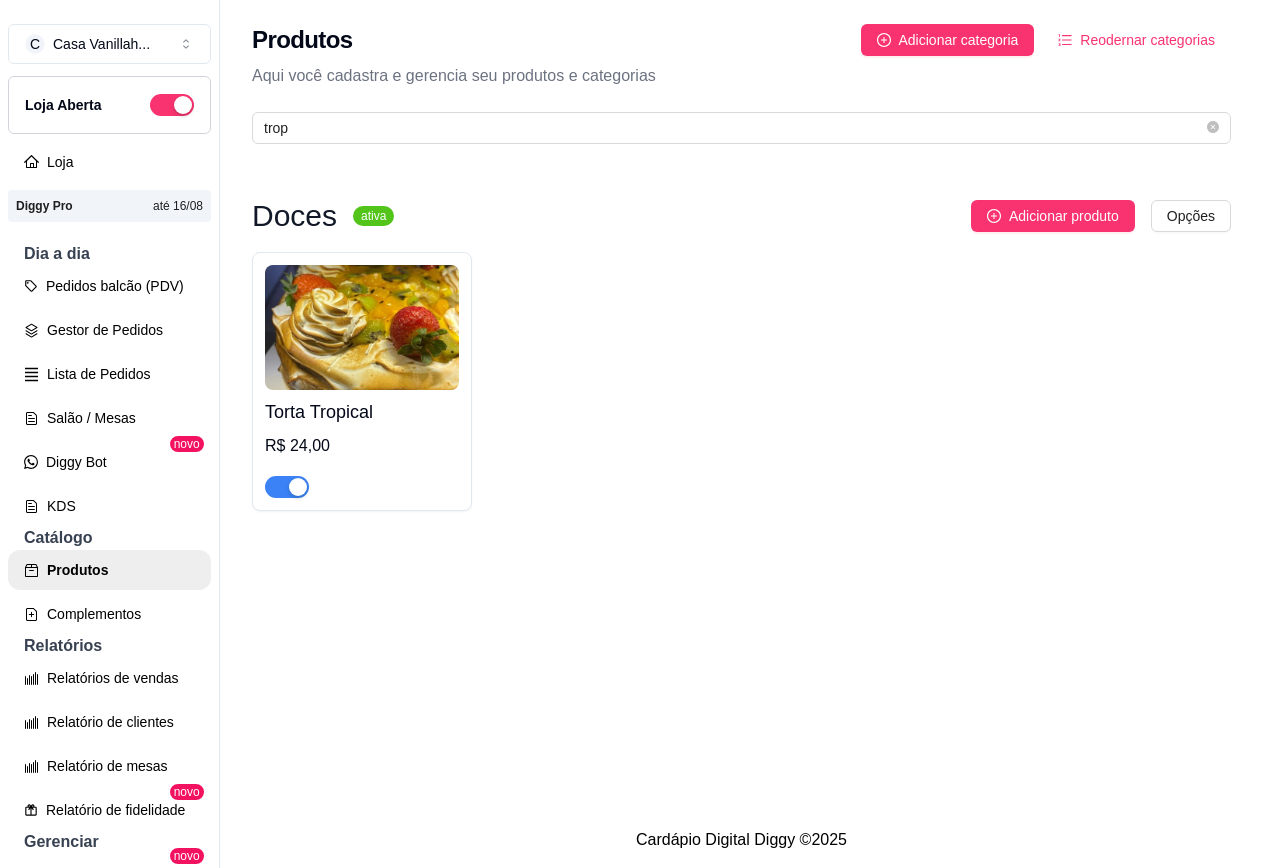 click at bounding box center (287, 487) 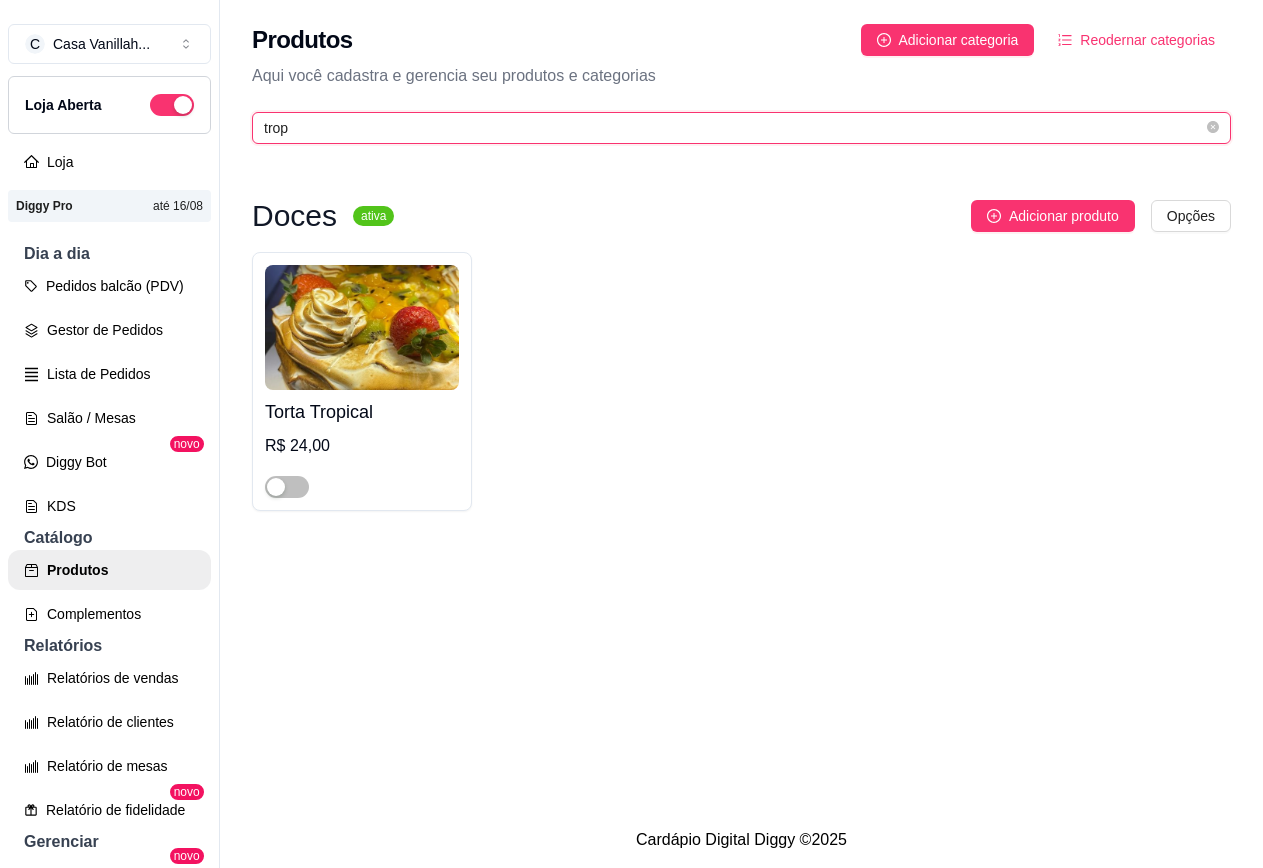 click on "trop" at bounding box center (733, 128) 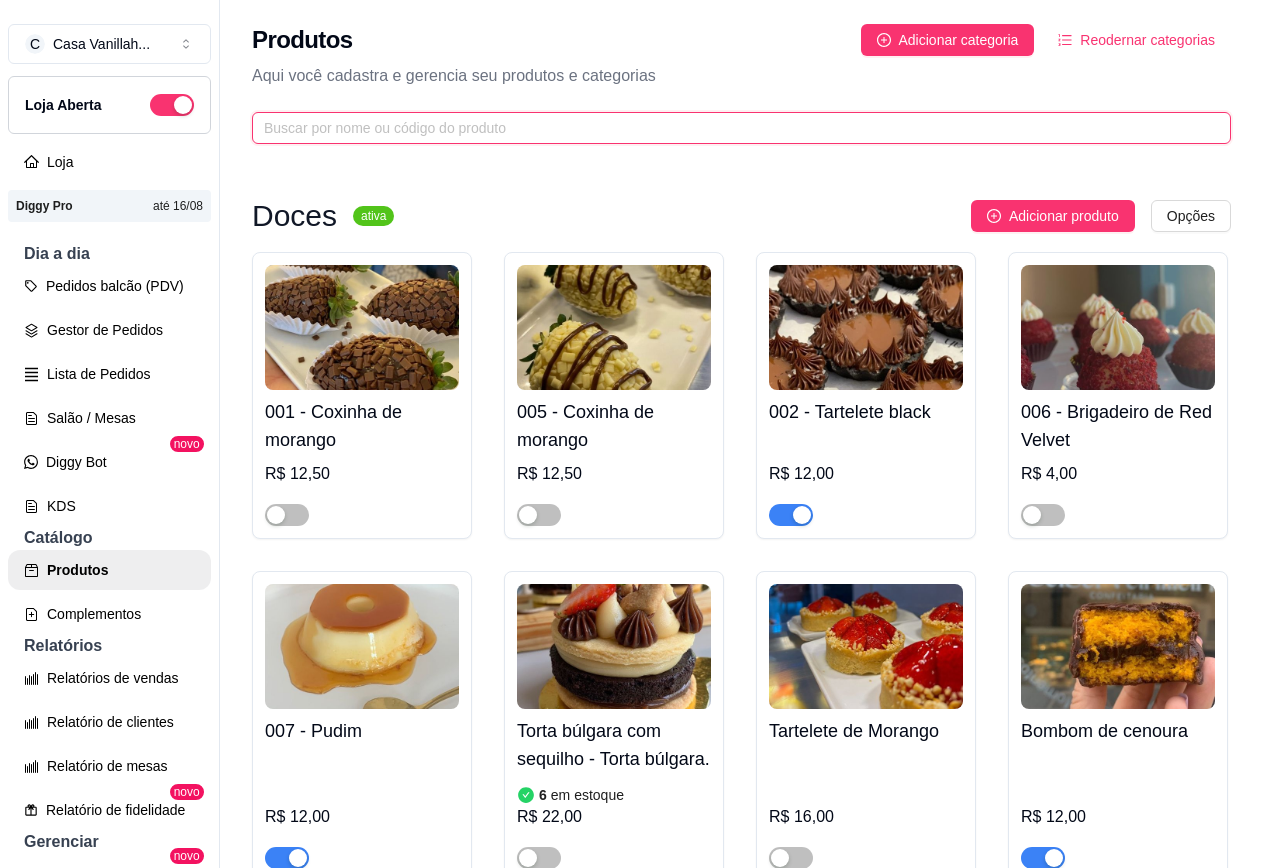click at bounding box center (733, 128) 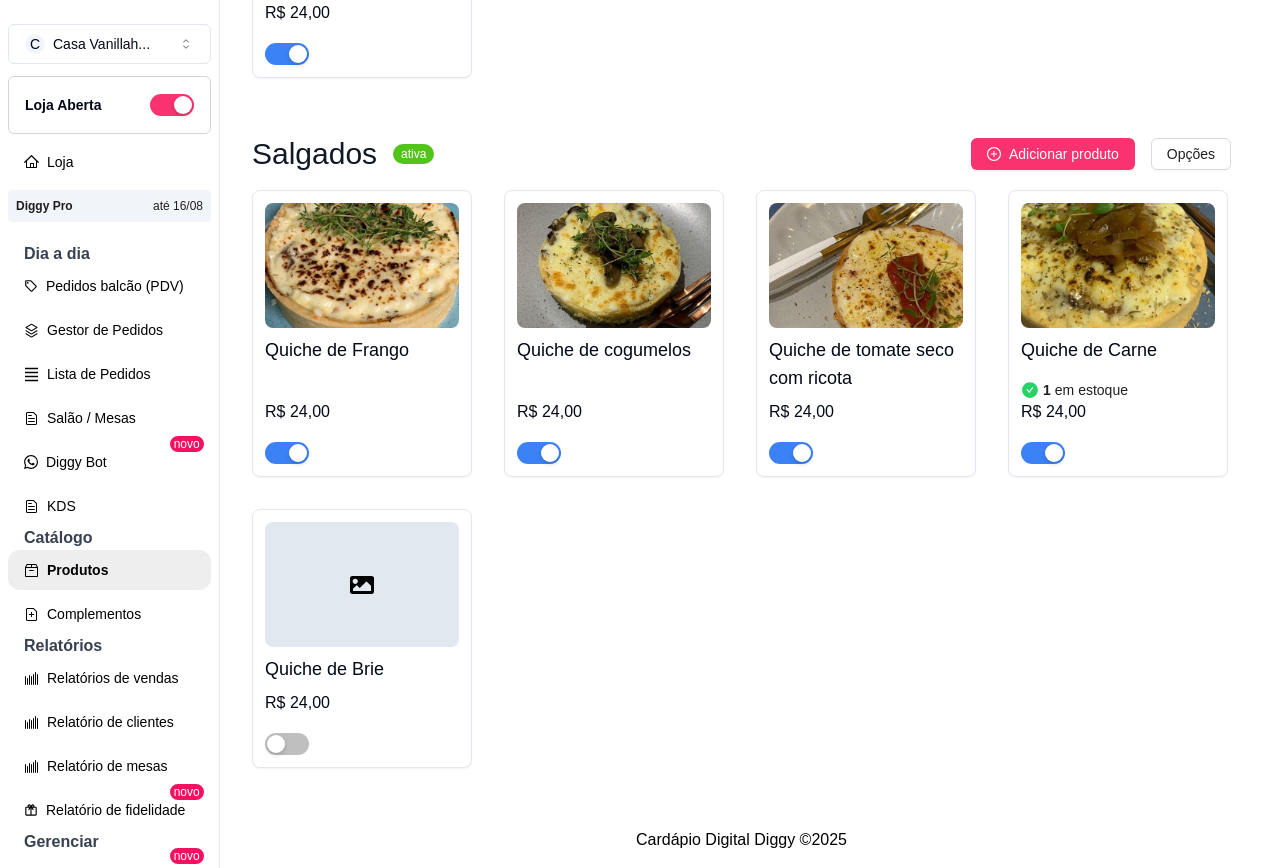 scroll, scrollTop: 505, scrollLeft: 0, axis: vertical 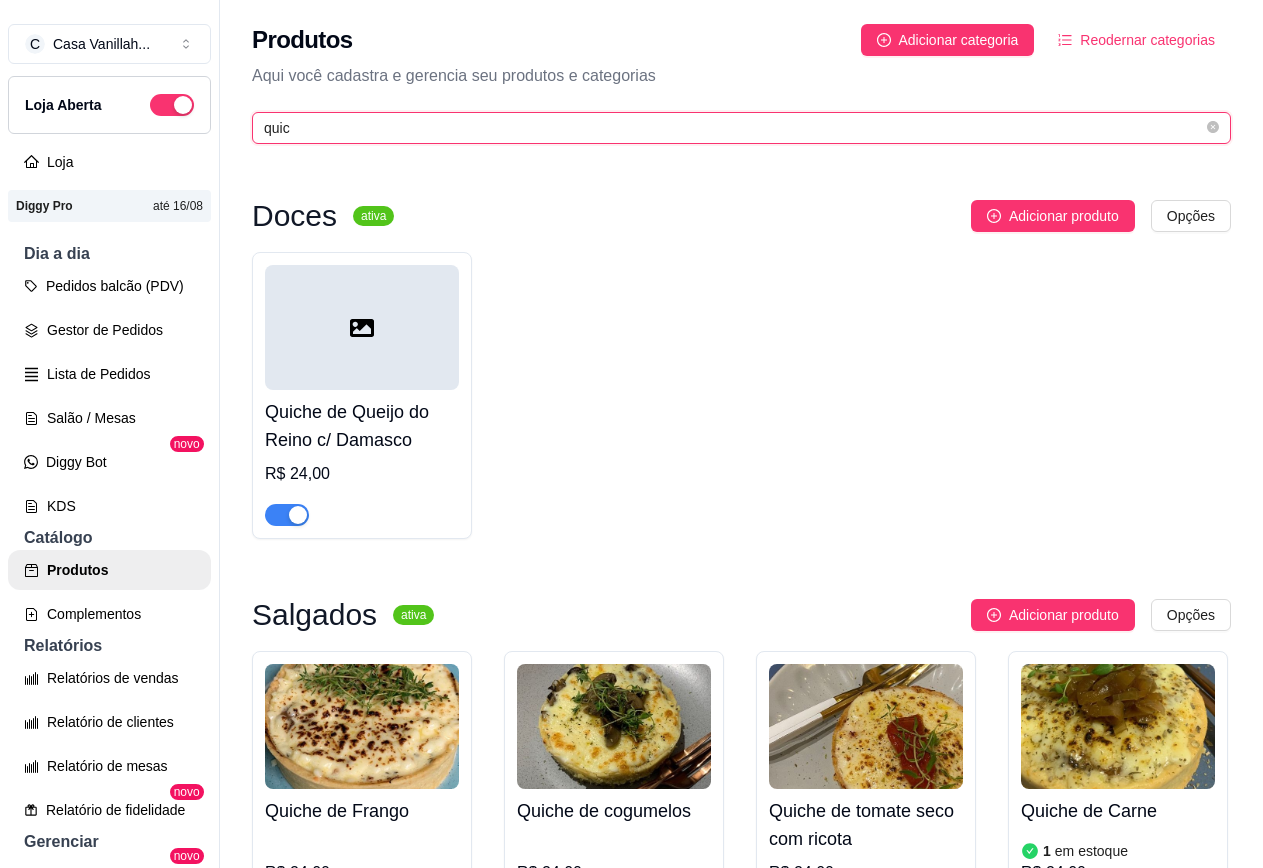 click on "quic" at bounding box center [733, 128] 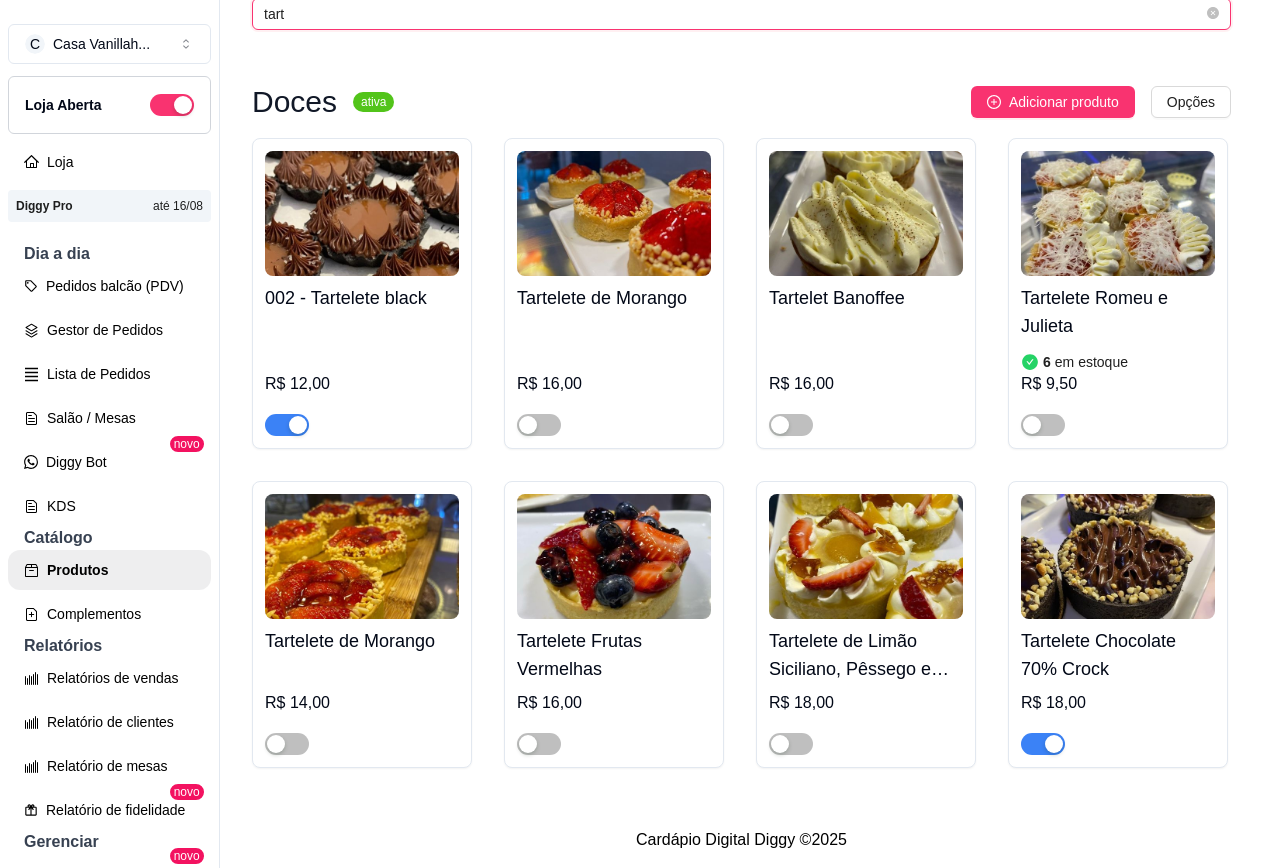 scroll, scrollTop: 400, scrollLeft: 0, axis: vertical 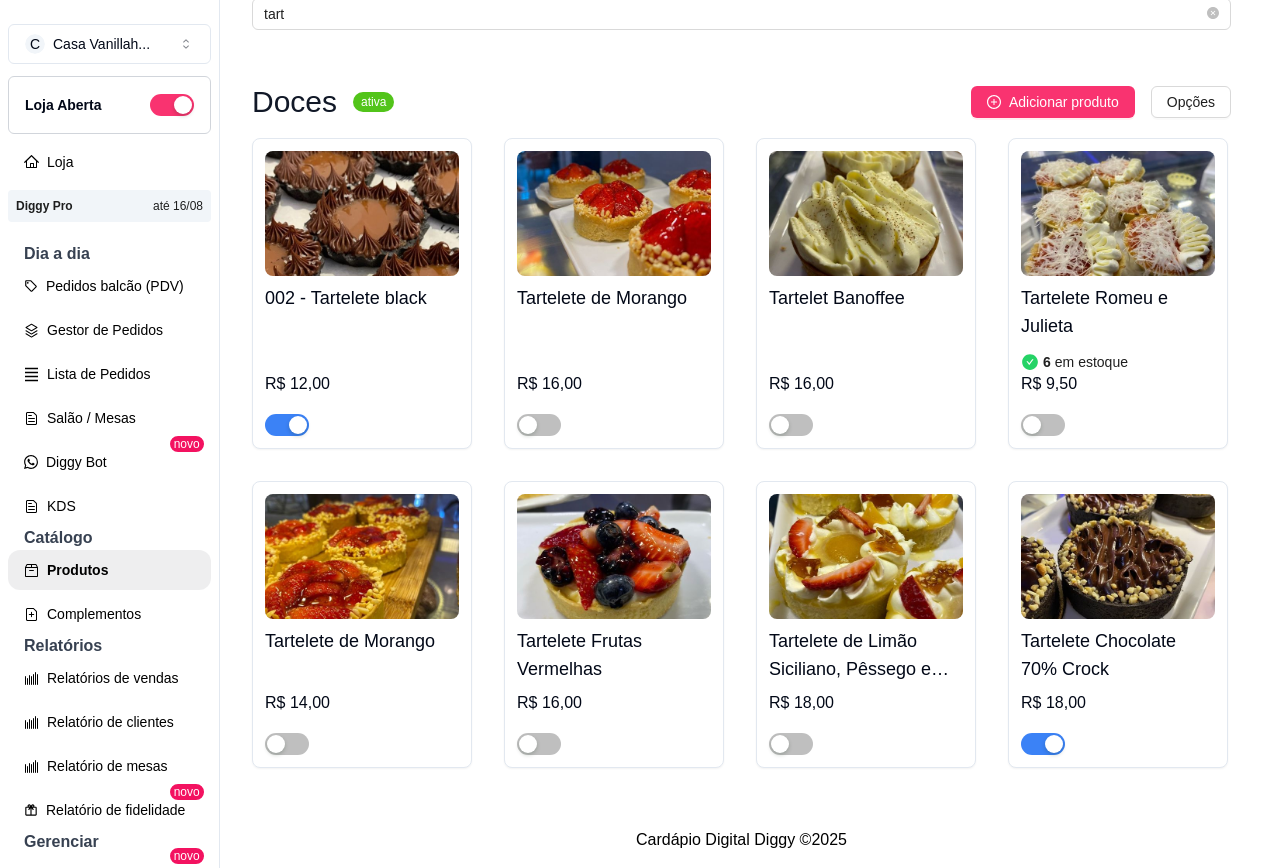 click at bounding box center [1054, 744] 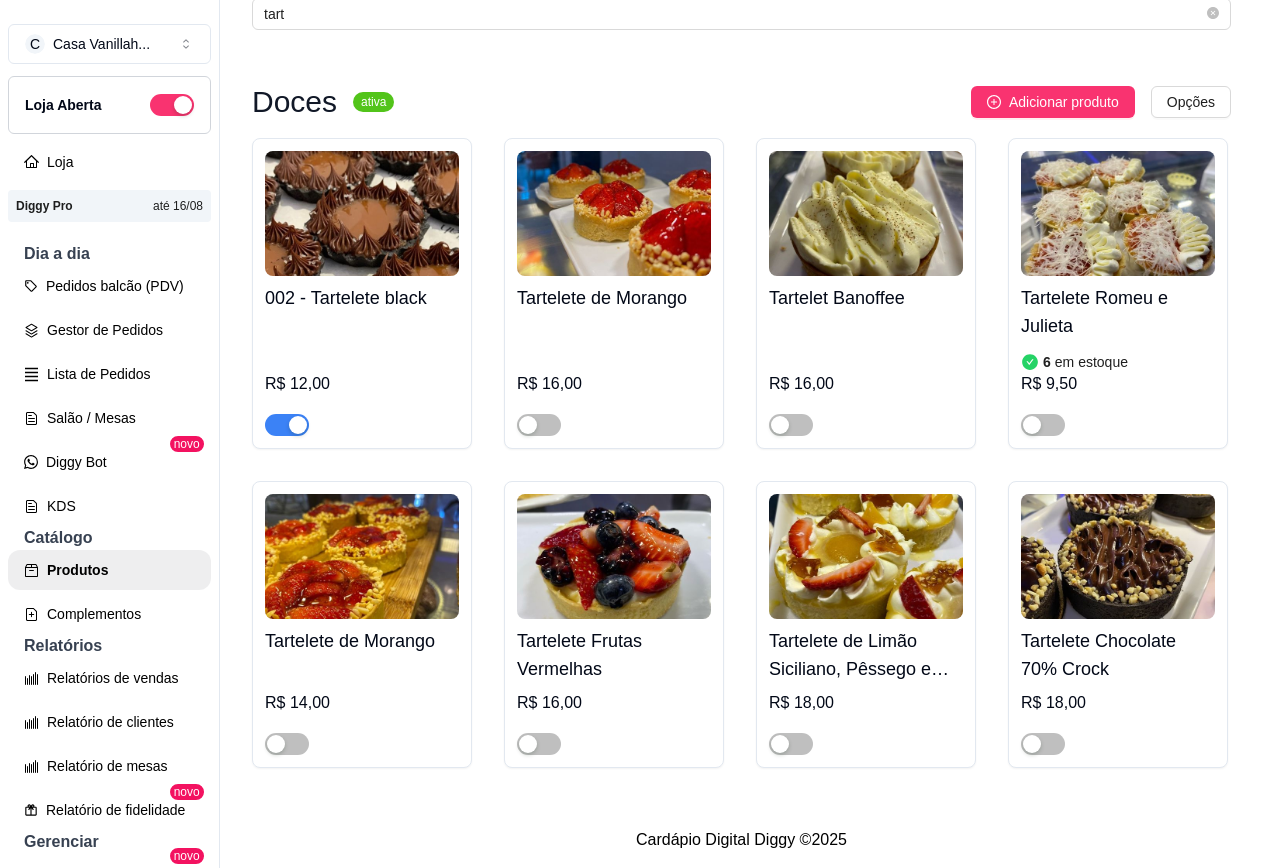 click on "002 - Tartelete black    R$ 12,00 Tartelete de Morango    R$ 16,00 Tartelet Banoffee   R$ 16,00 Tartelete Romeu e Julieta   6 em estoque R$ 9,50 Tartelete de Morango   R$ 14,00 Tartelete Frutas Vermelhas   R$ 16,00 Tartelete de Limão Siciliano, Pêssego e Morango   R$ 18,00 Tartelete Chocolate 70% Crock   R$ 18,00" at bounding box center [741, 453] 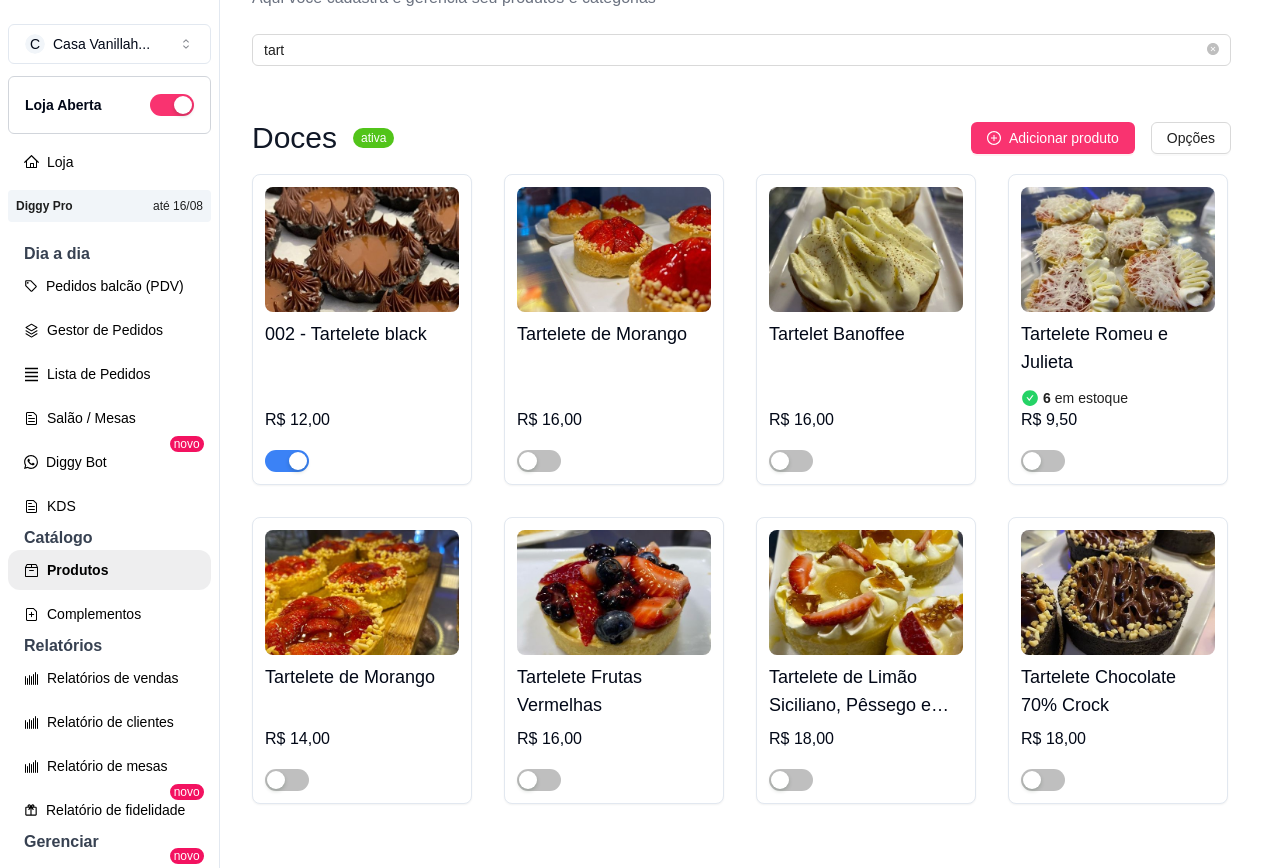 scroll, scrollTop: 0, scrollLeft: 0, axis: both 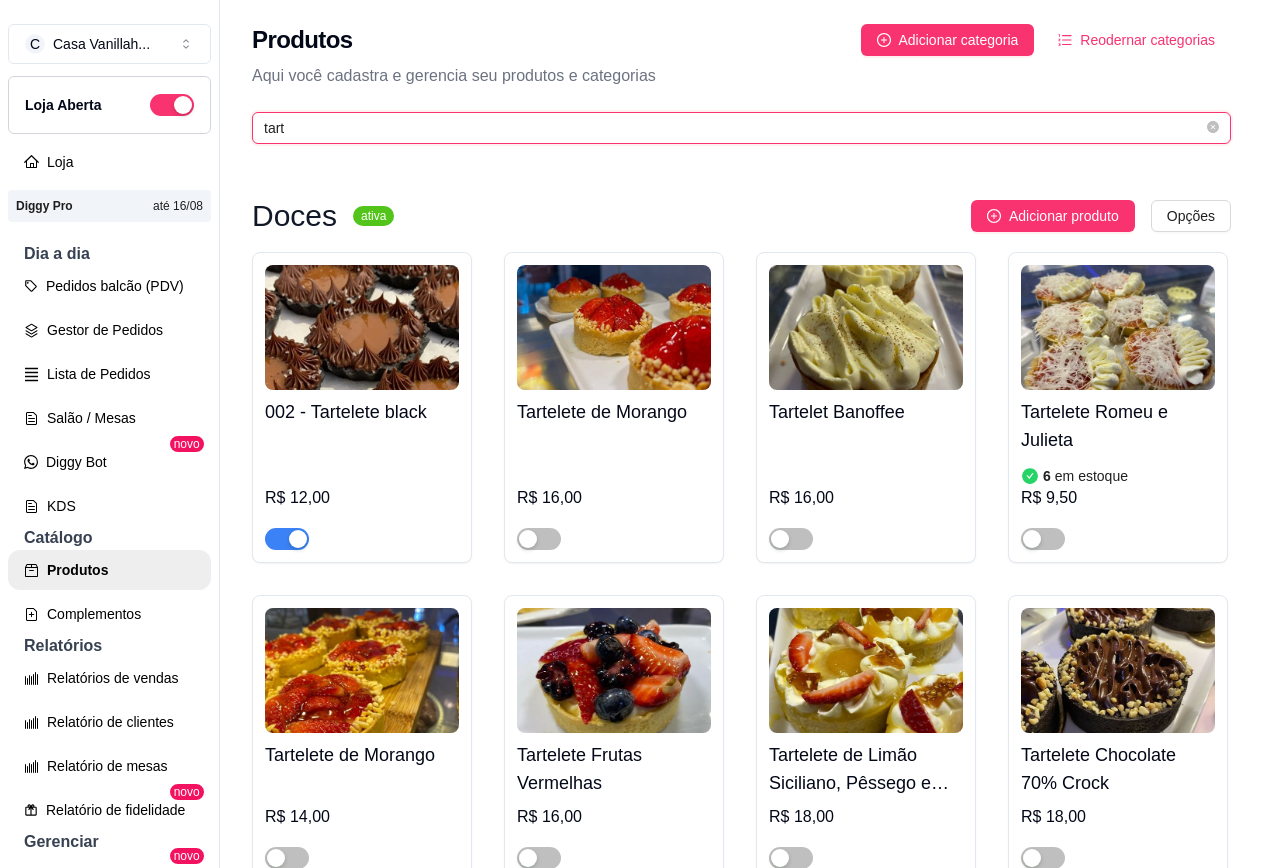 click on "tart" at bounding box center (733, 128) 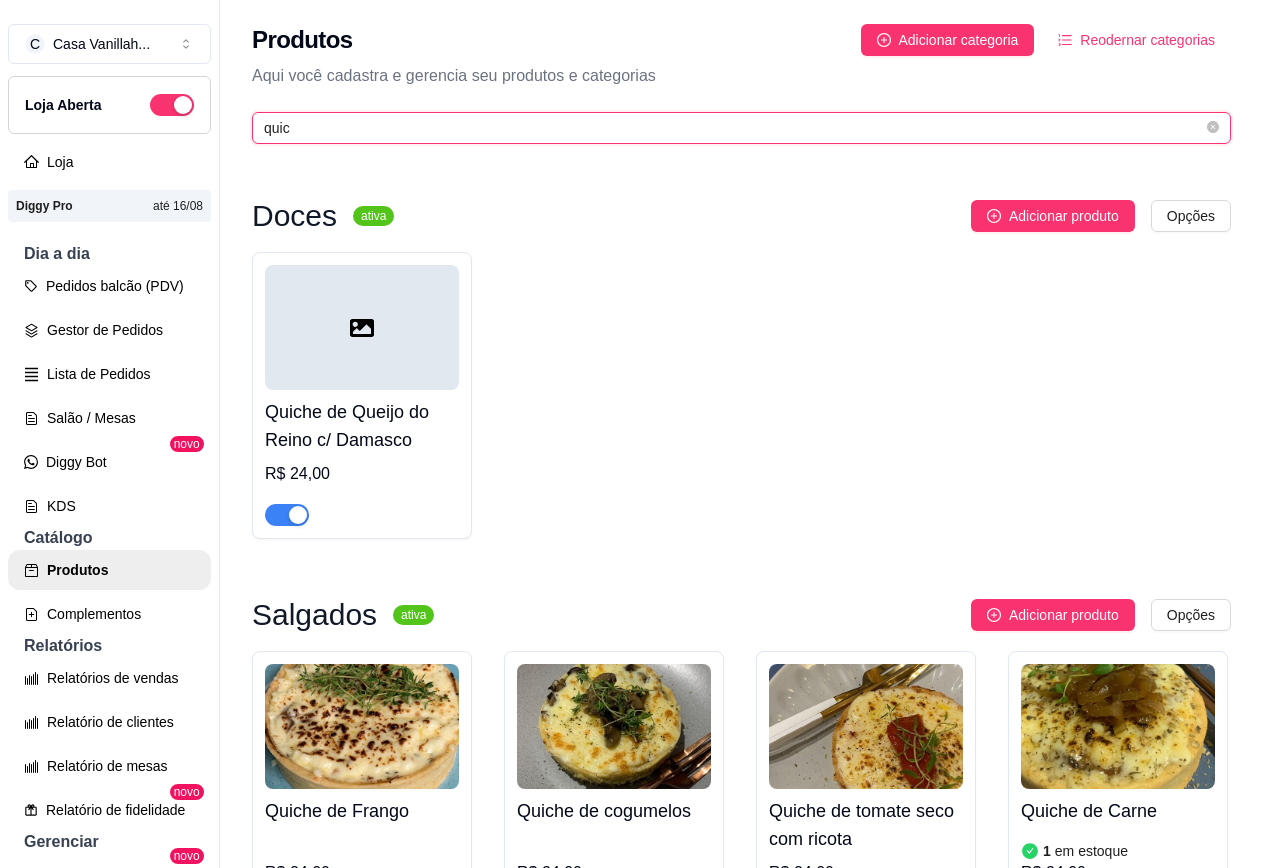 scroll, scrollTop: 400, scrollLeft: 0, axis: vertical 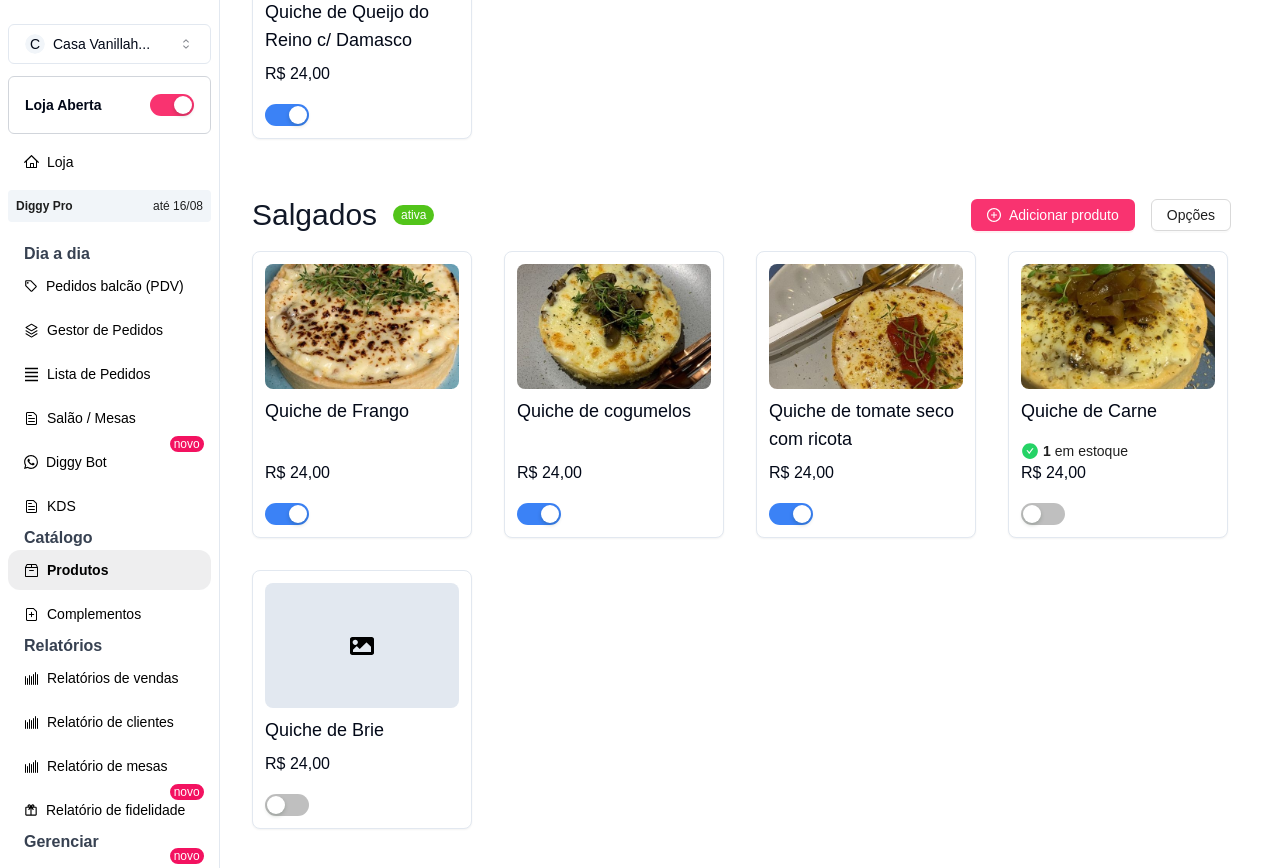 type on "quic" 